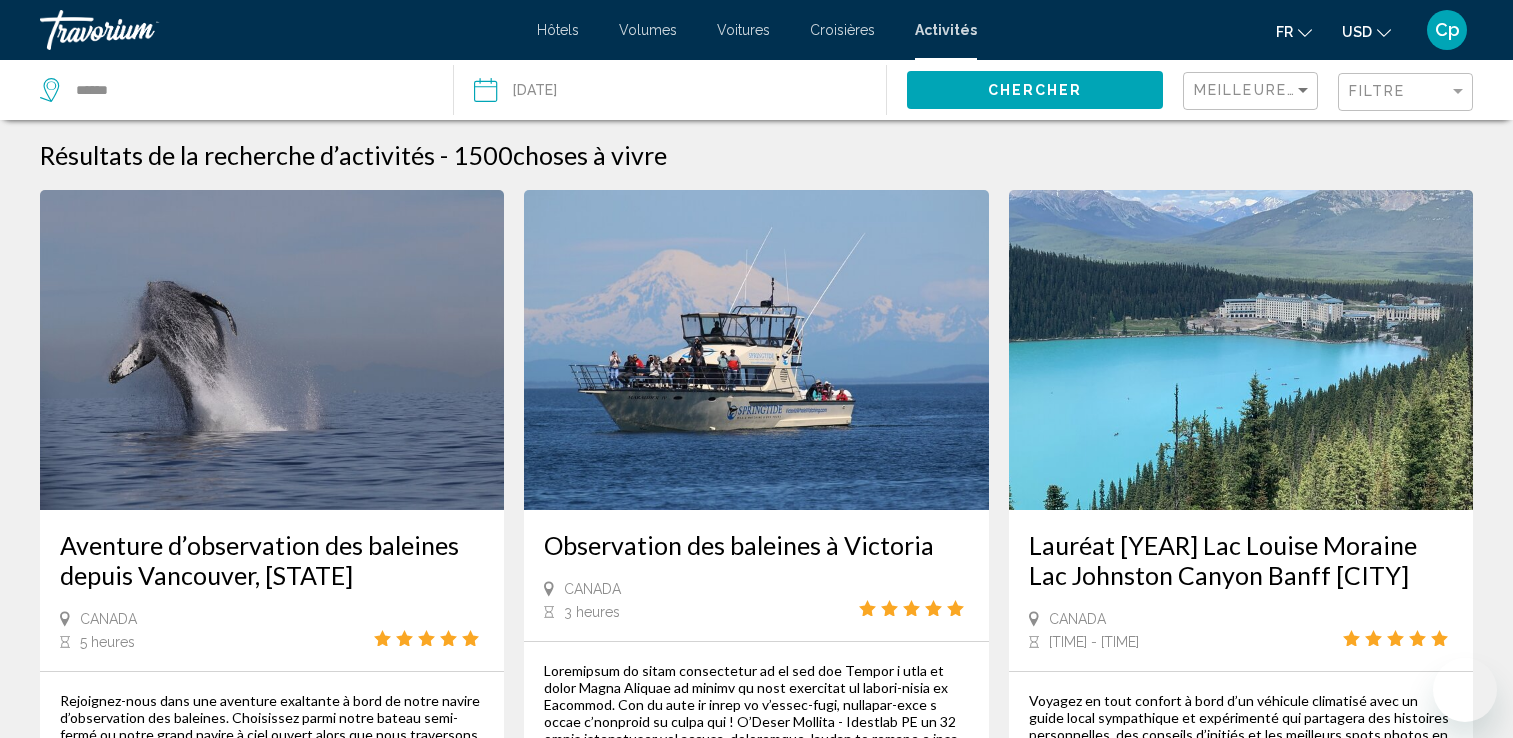 scroll, scrollTop: 3198, scrollLeft: 0, axis: vertical 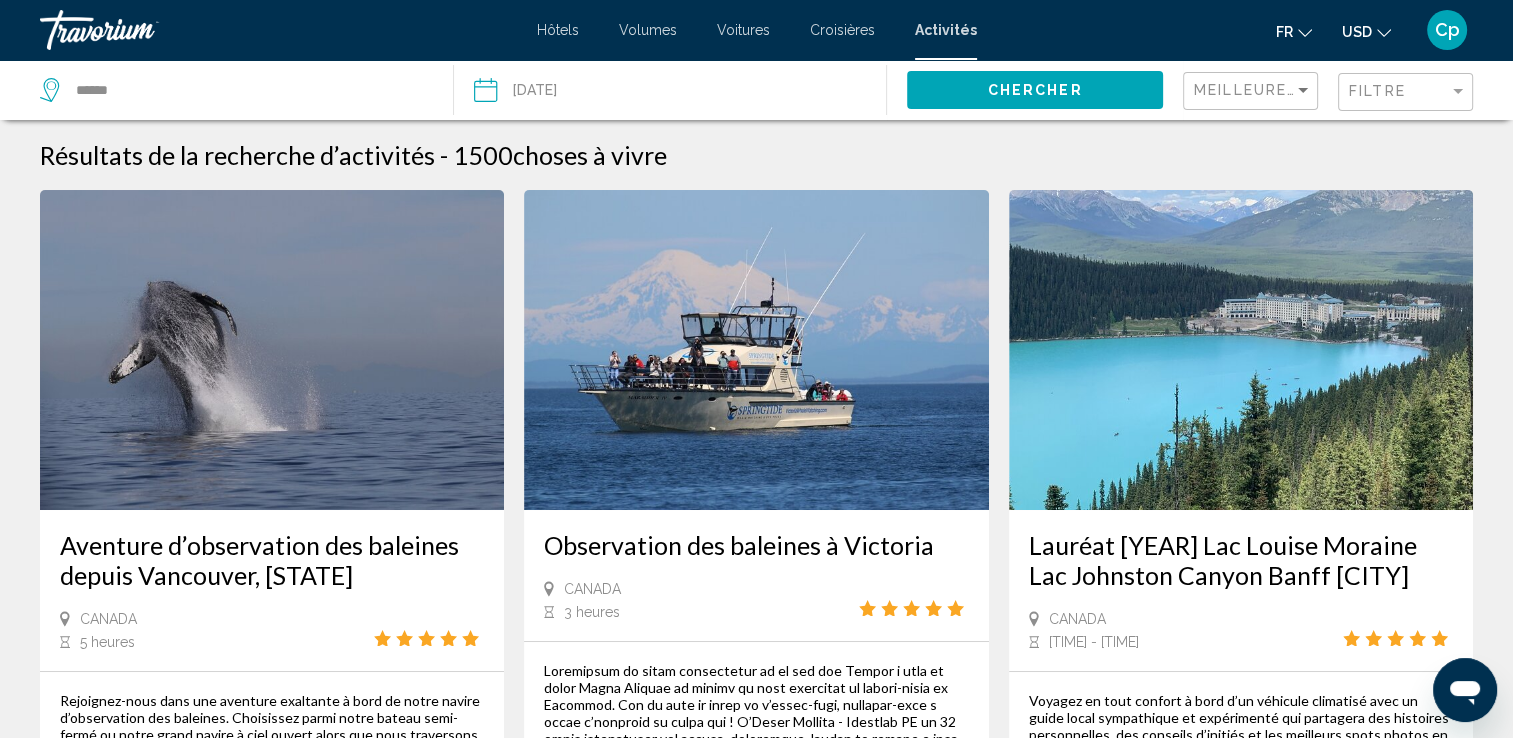 click 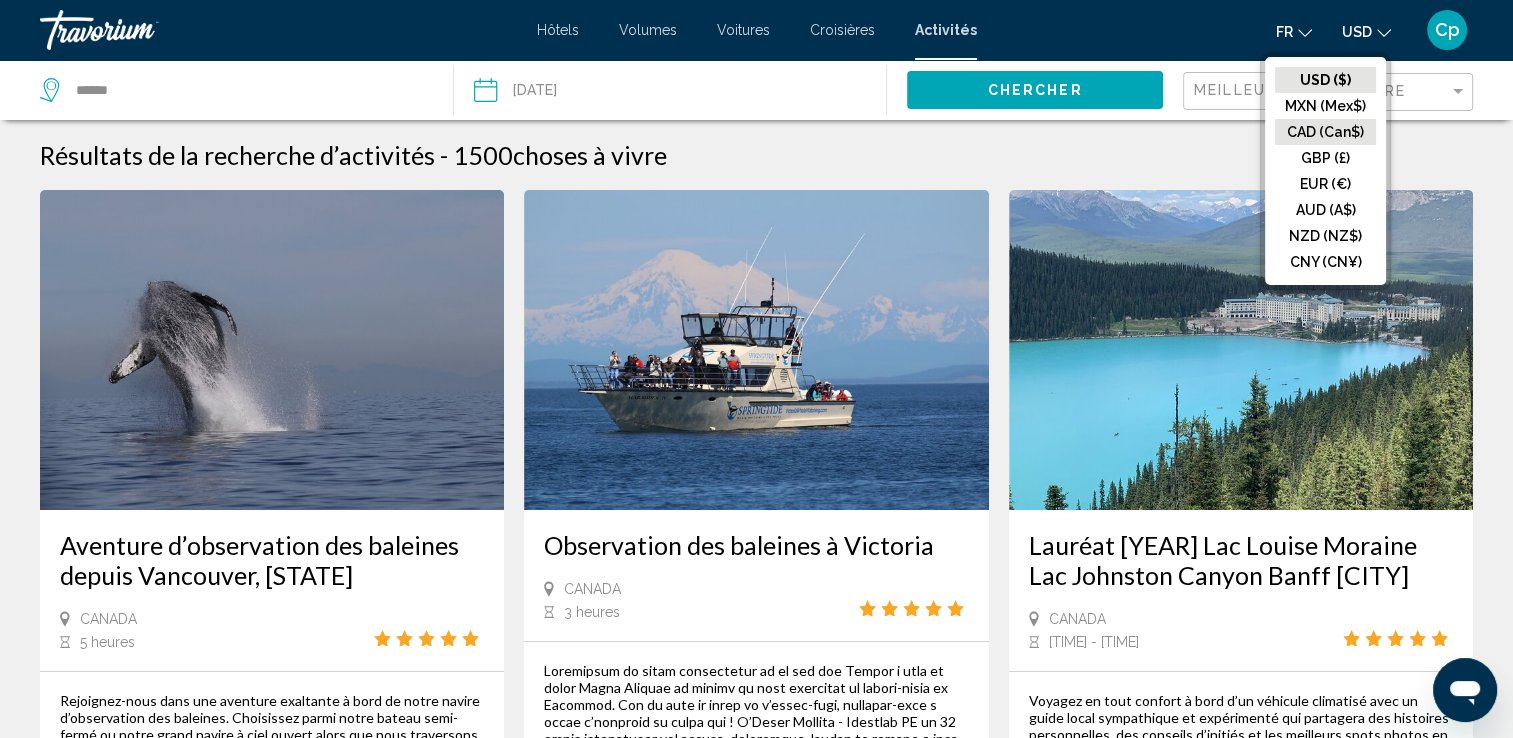 click on "CAD (Can$)" 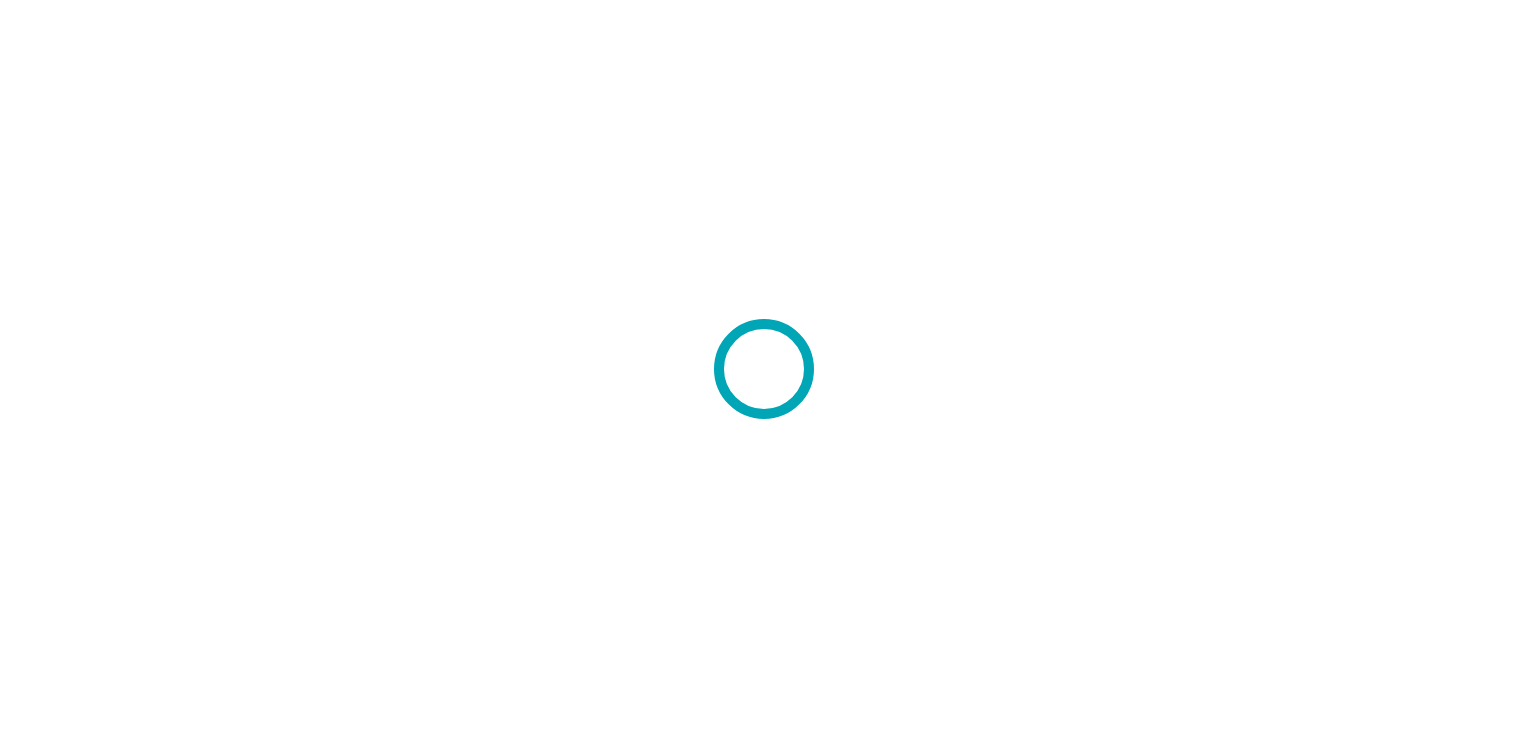 scroll, scrollTop: 0, scrollLeft: 0, axis: both 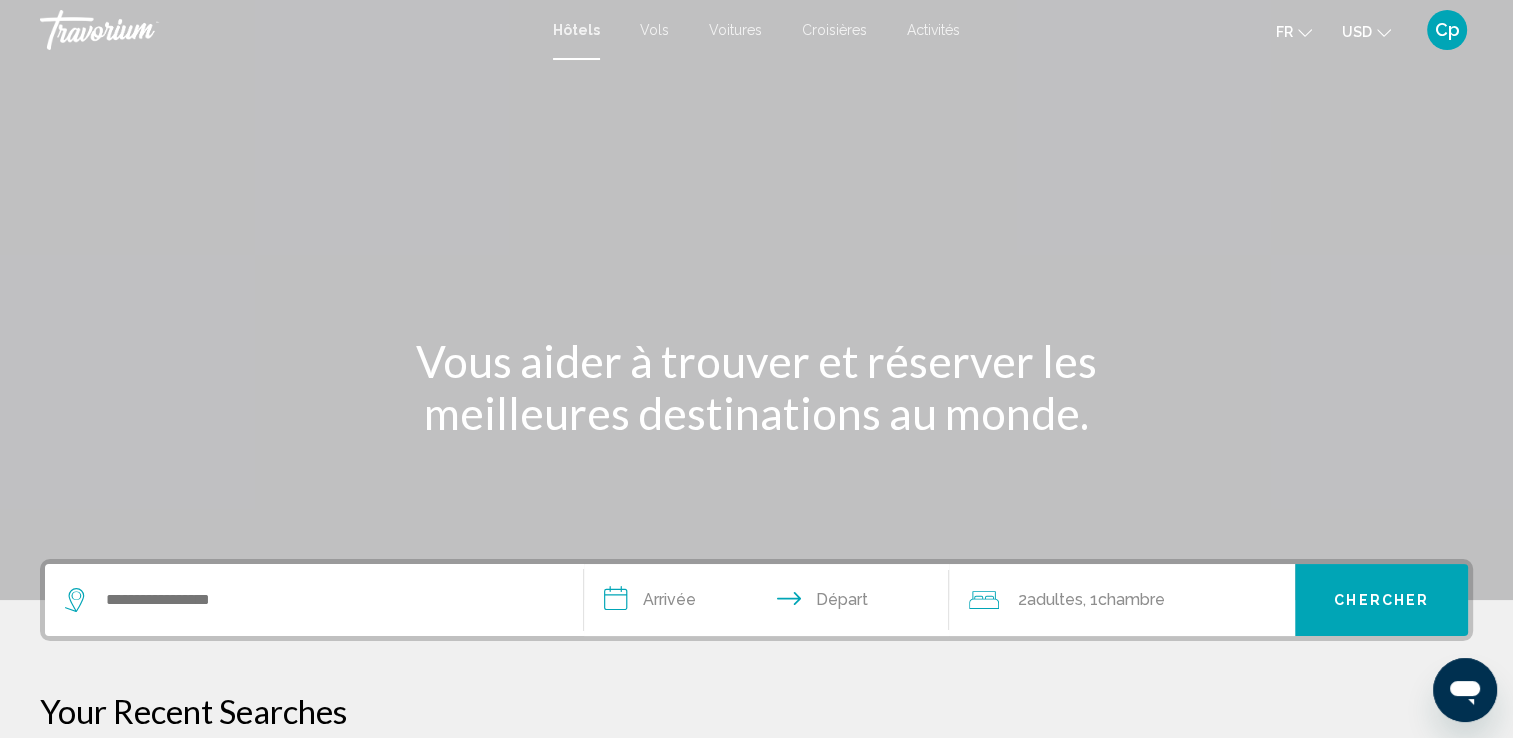 click at bounding box center [756, 300] 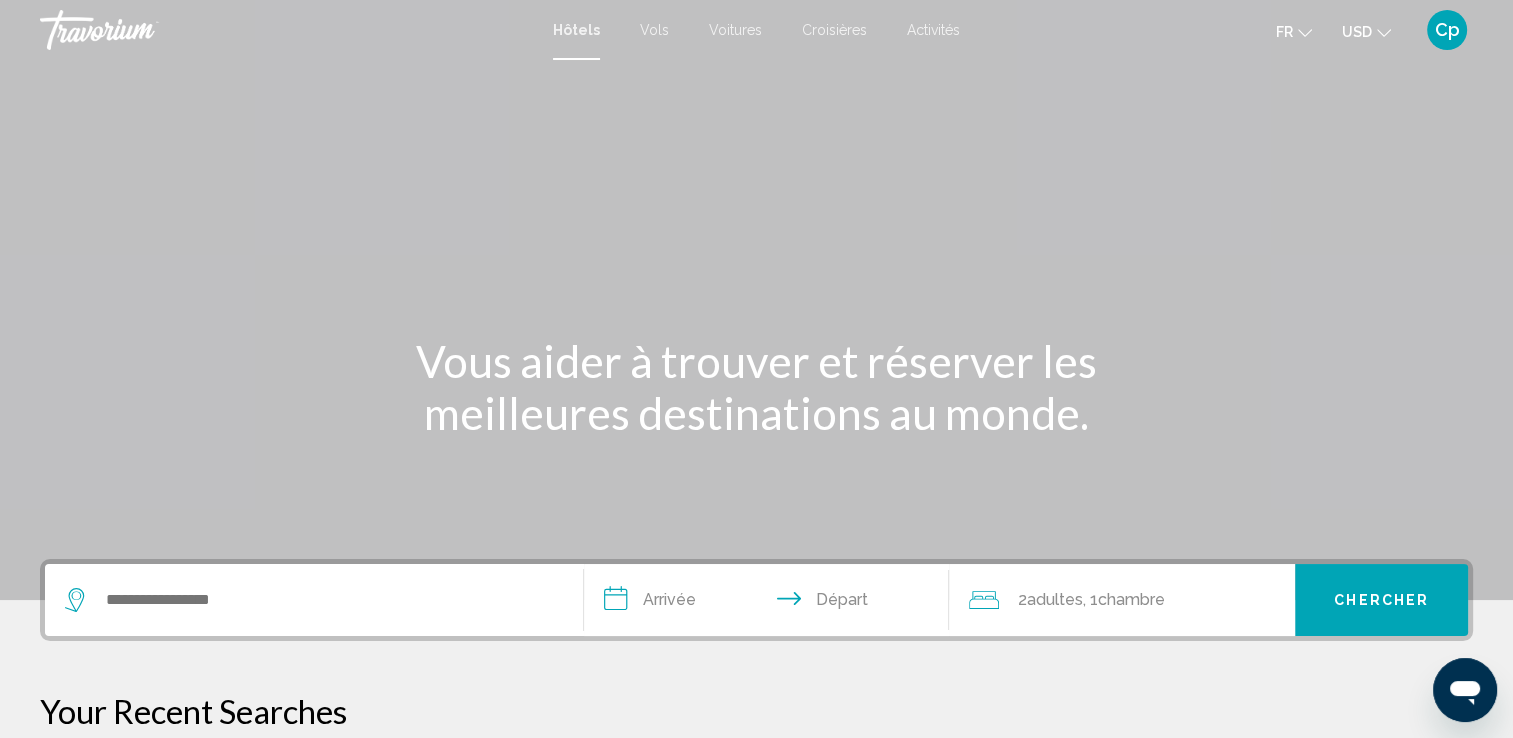 click on "Activités" at bounding box center (933, 30) 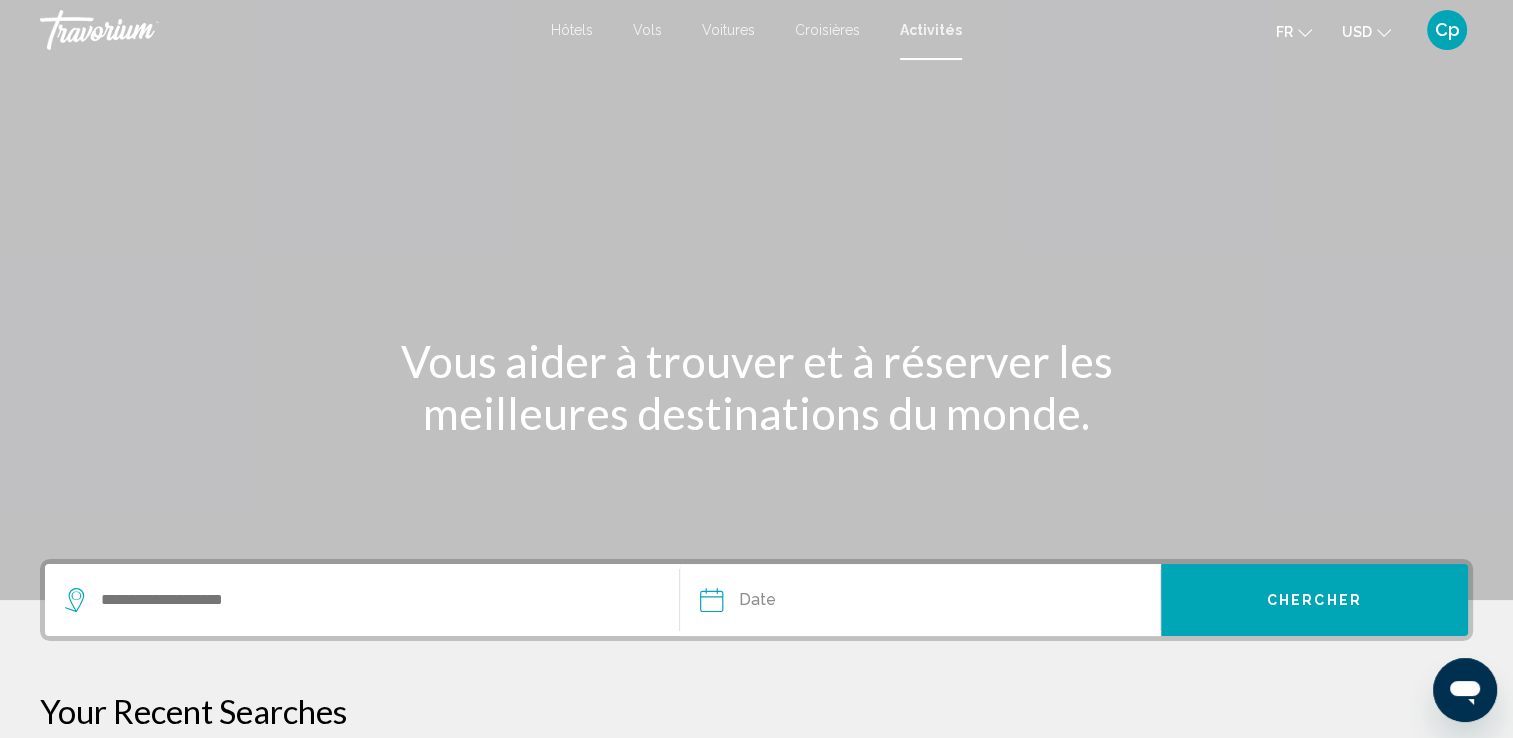 scroll, scrollTop: 366, scrollLeft: 0, axis: vertical 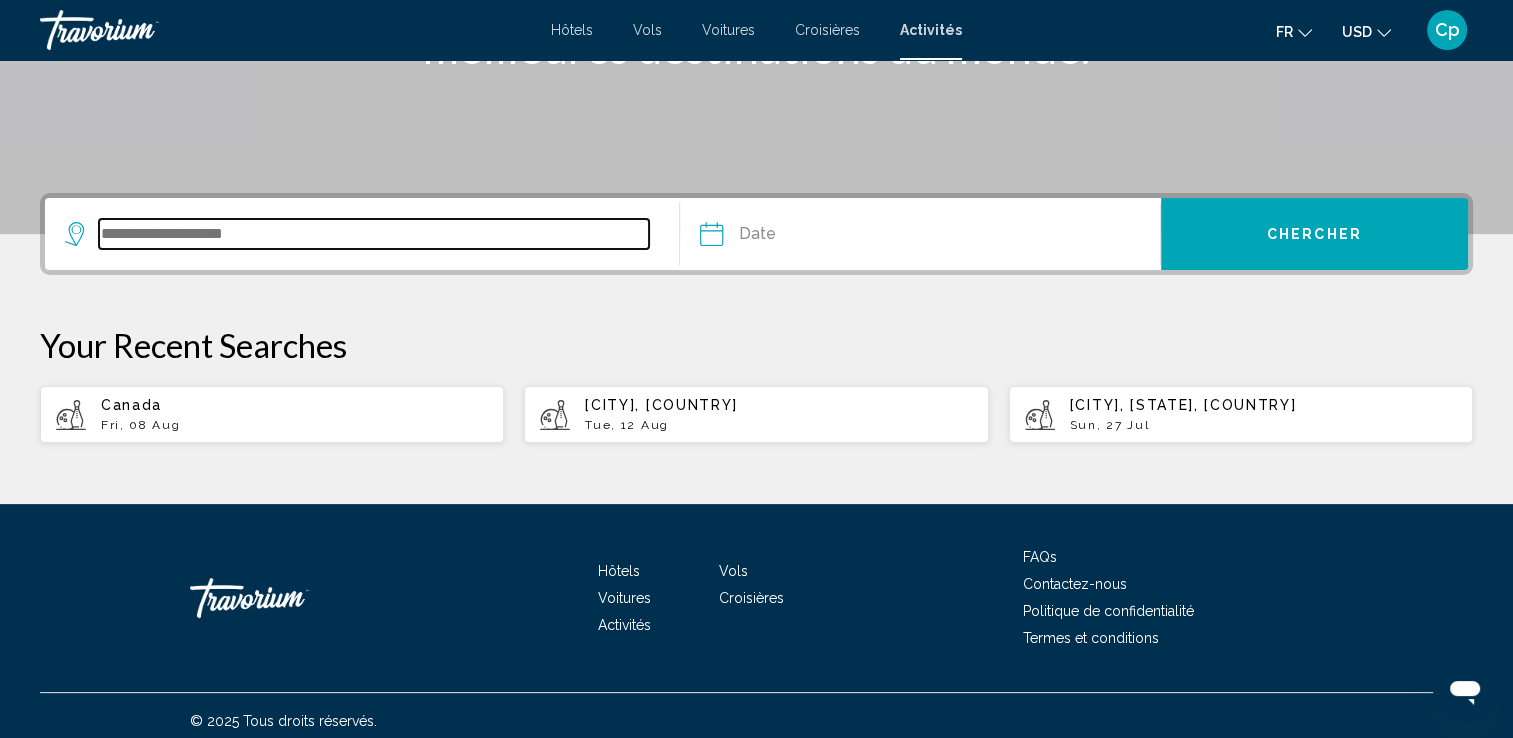click at bounding box center (374, 234) 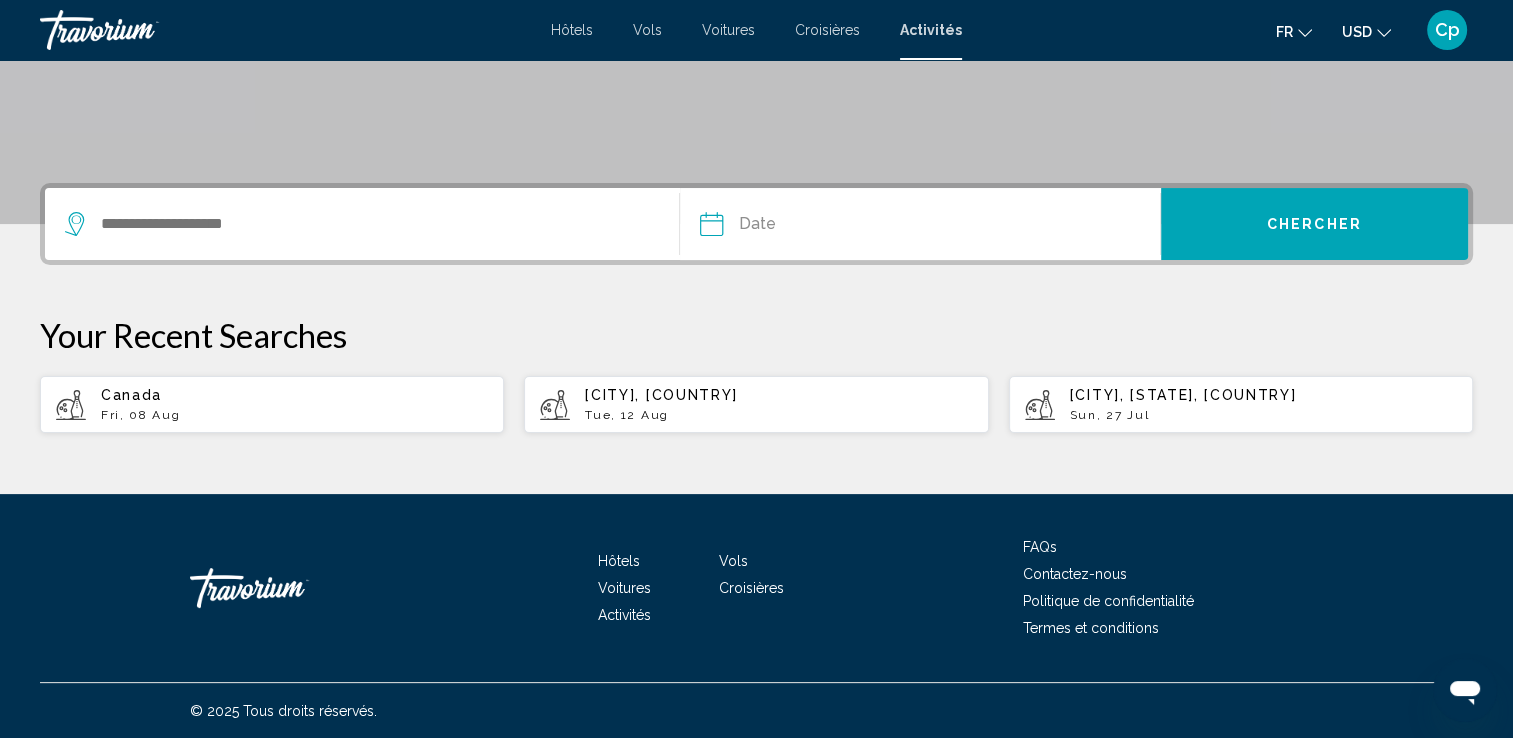 click on "Fri, 08 Aug" at bounding box center (294, 415) 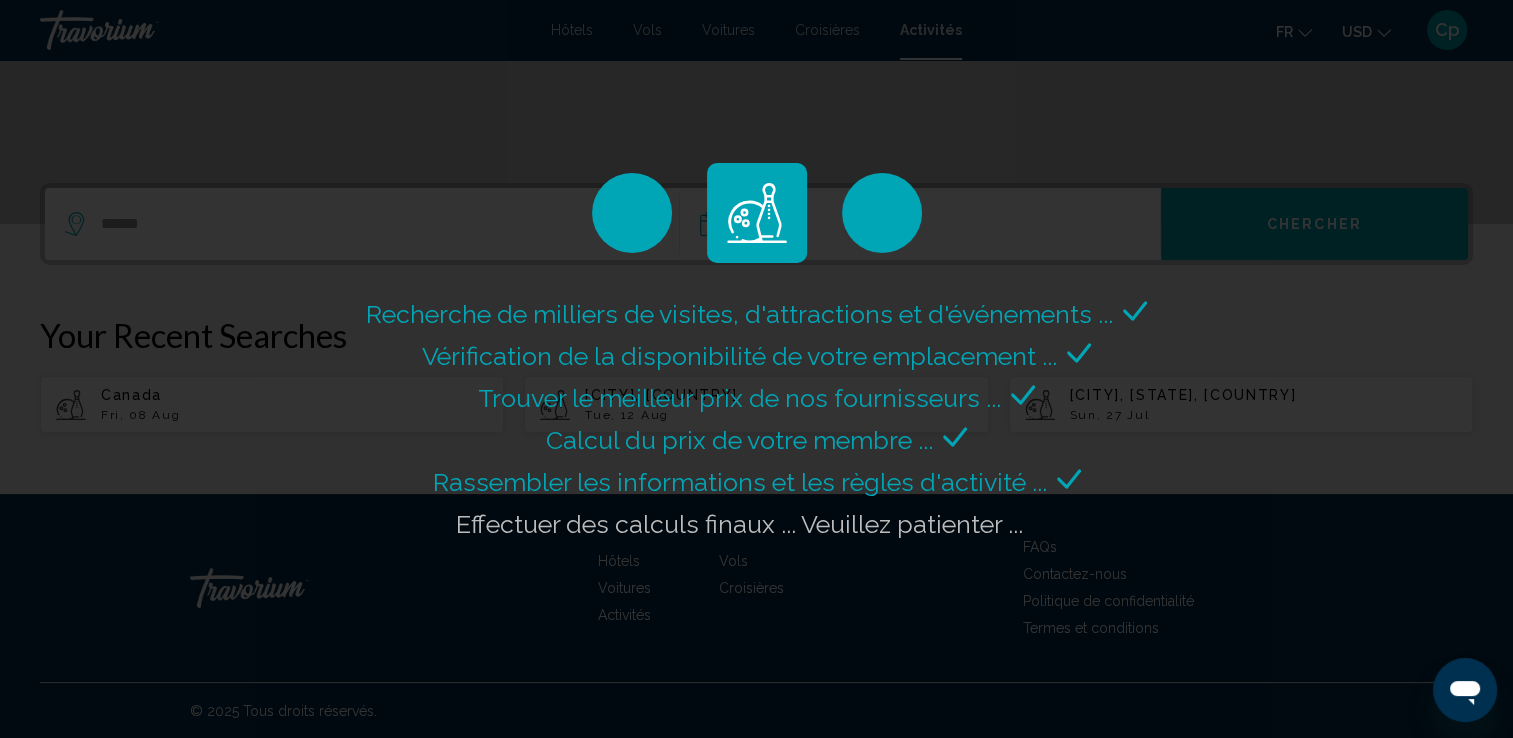 click on "Recherche de milliers de visites, d'attractions et d'événements ...
Vérification de la disponibilité de votre emplacement ...
Trouver le meilleur prix de nos fournisseurs ...
Calcul du prix de votre membre ...
Rassembler les informations et les règles d'activité ...
Effectuer des calculs finaux ... Veuillez patienter ..." 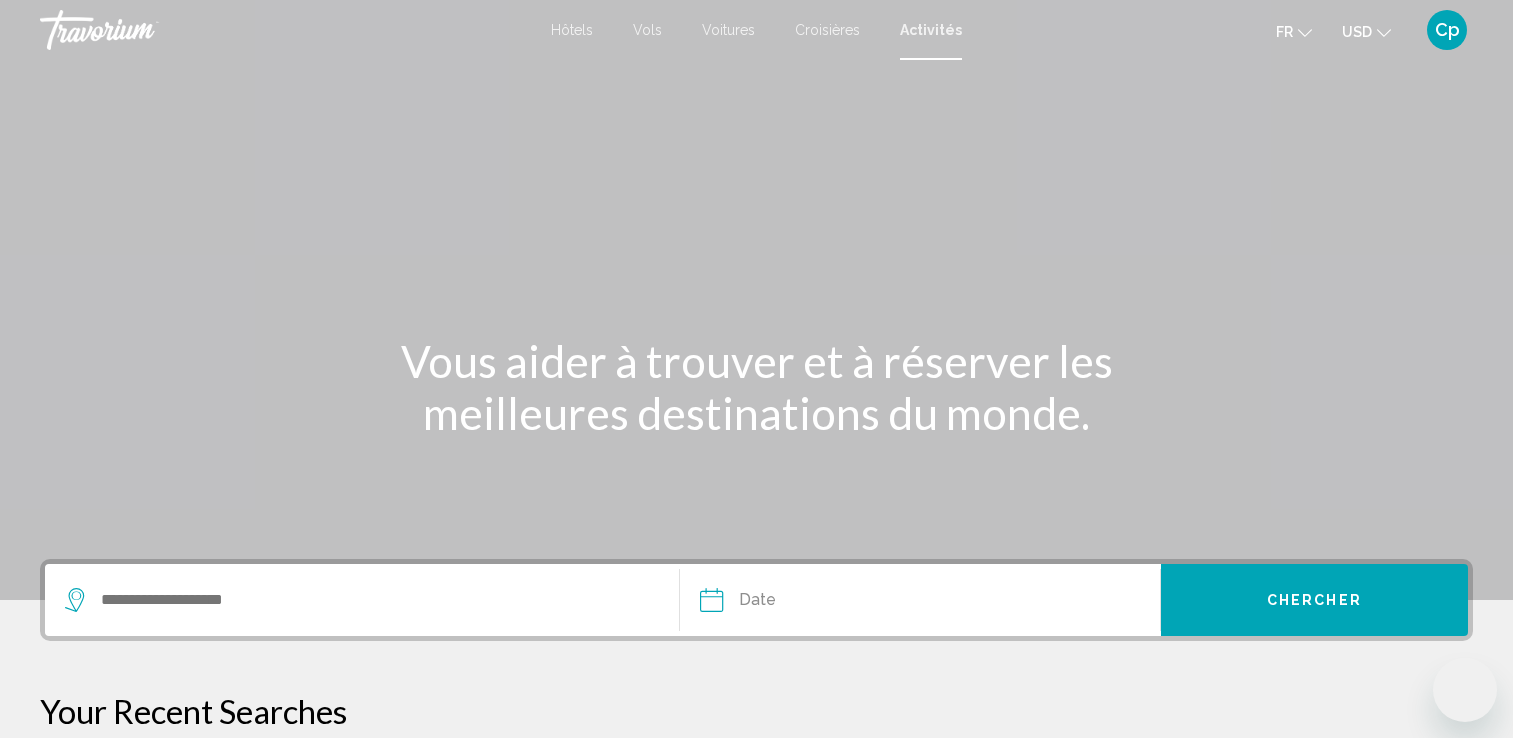 scroll, scrollTop: 0, scrollLeft: 0, axis: both 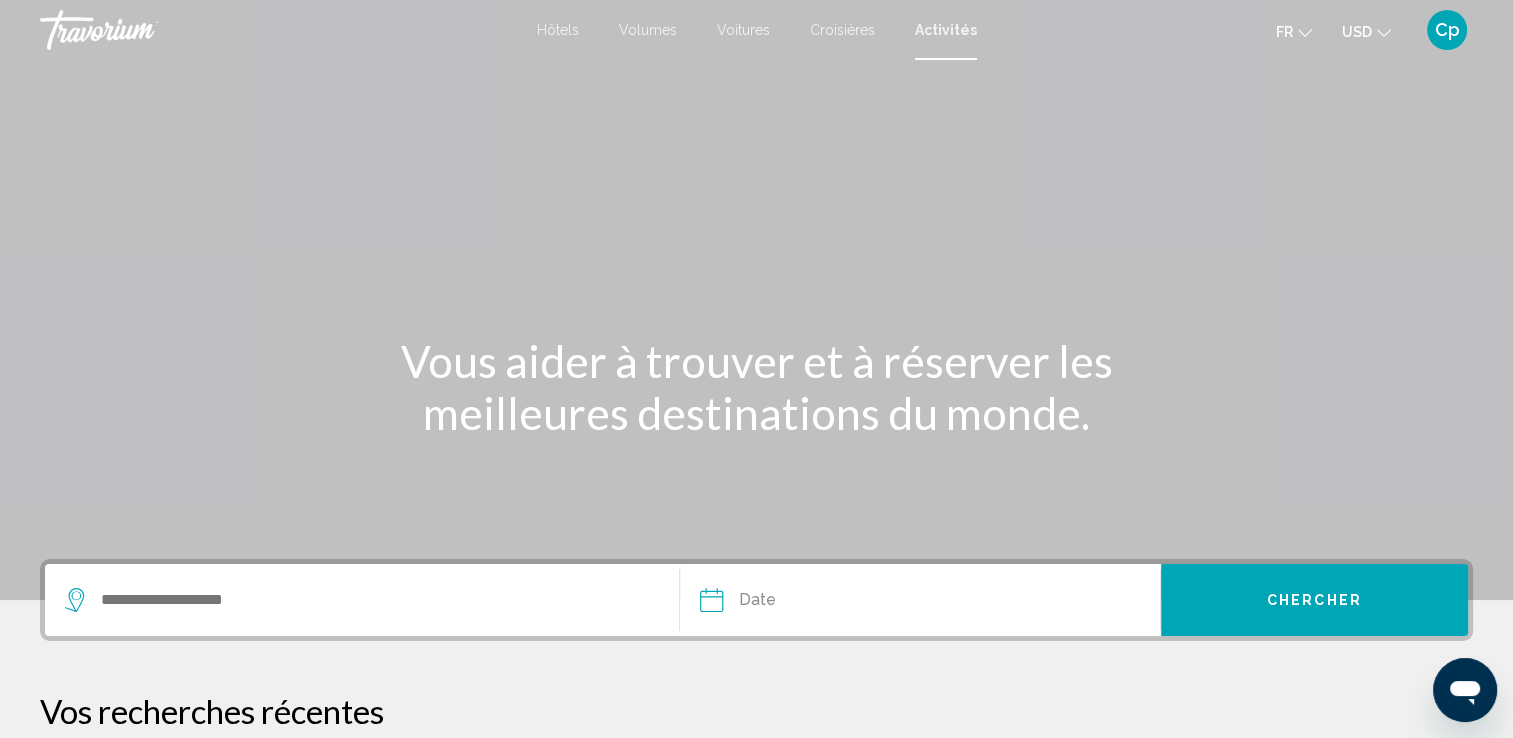 click 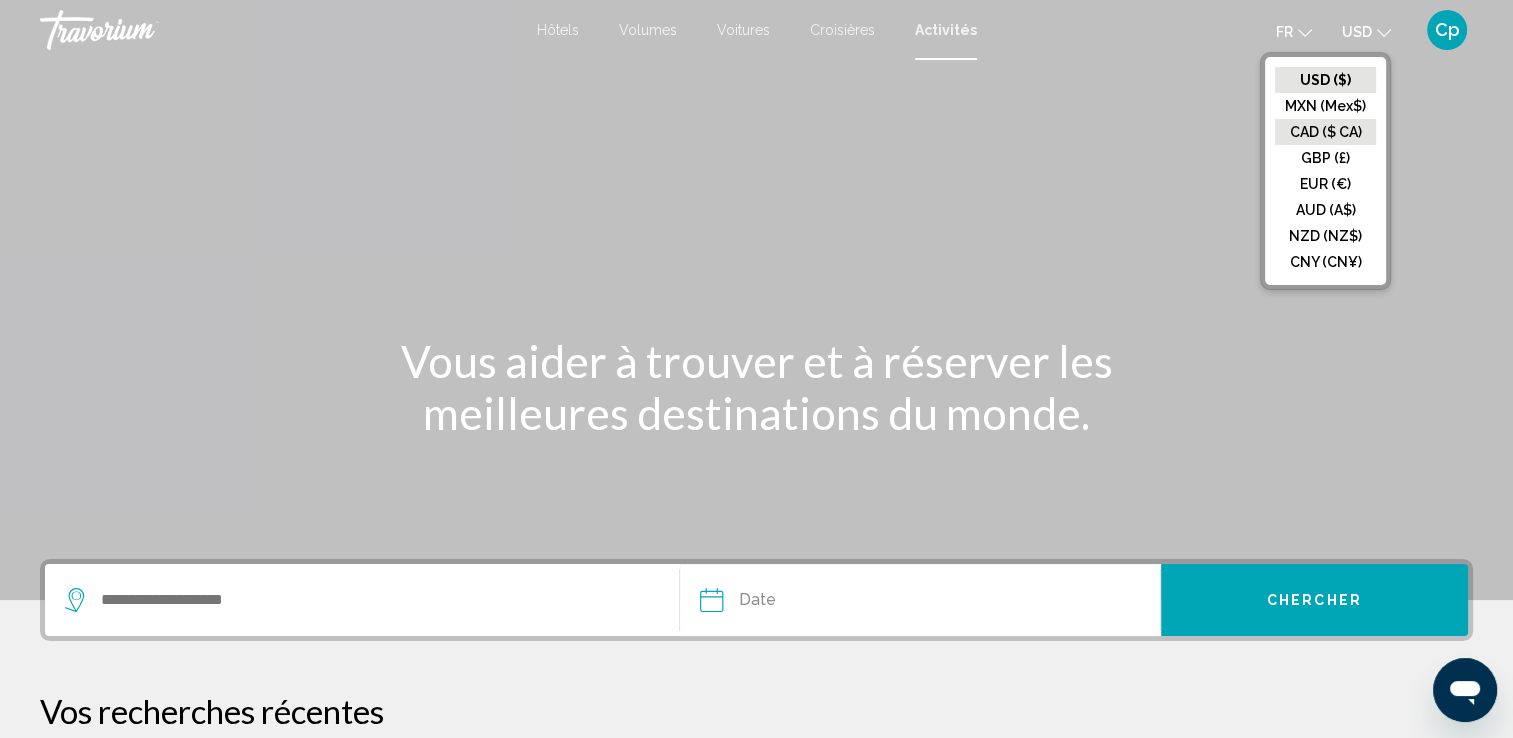 click on "CAD ($ CA)" 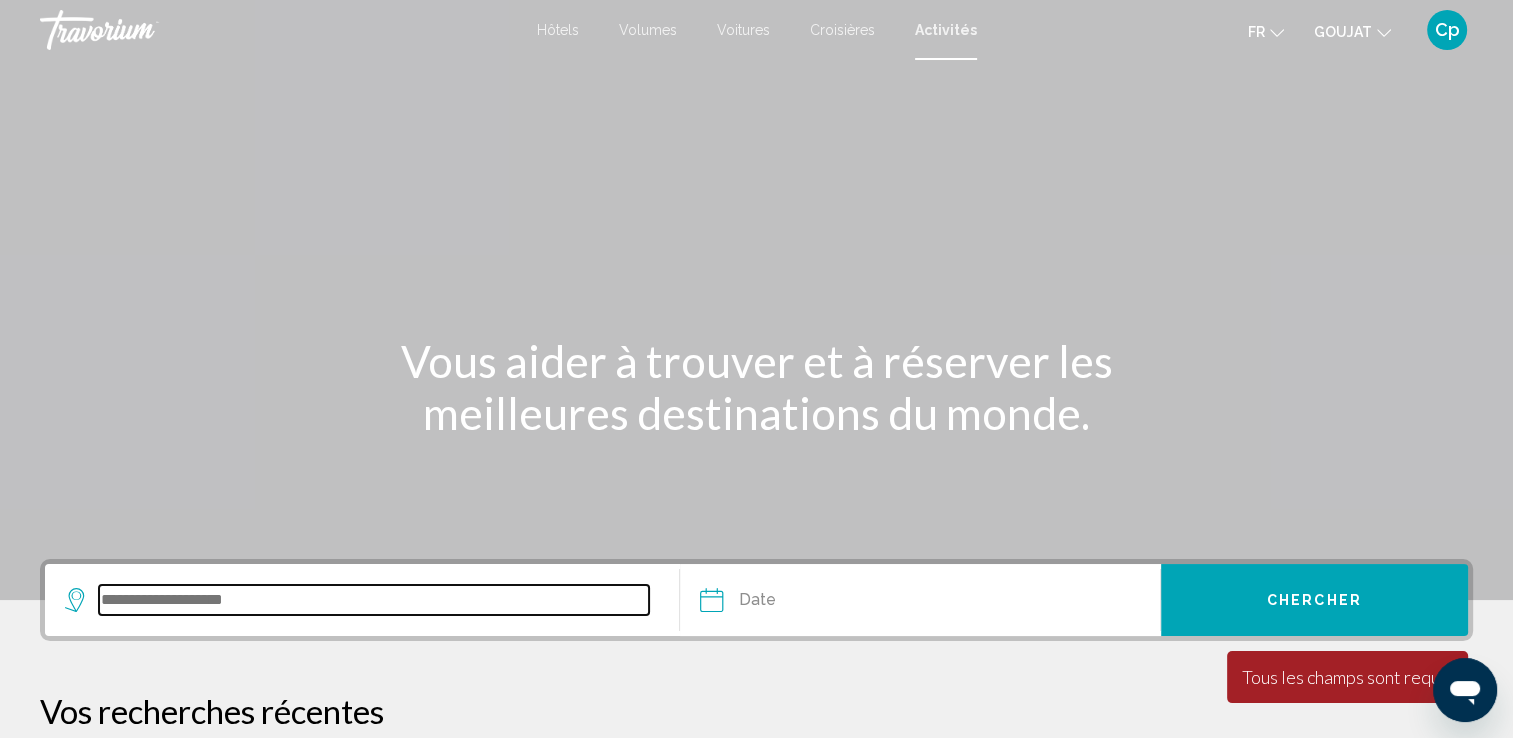 click at bounding box center (374, 600) 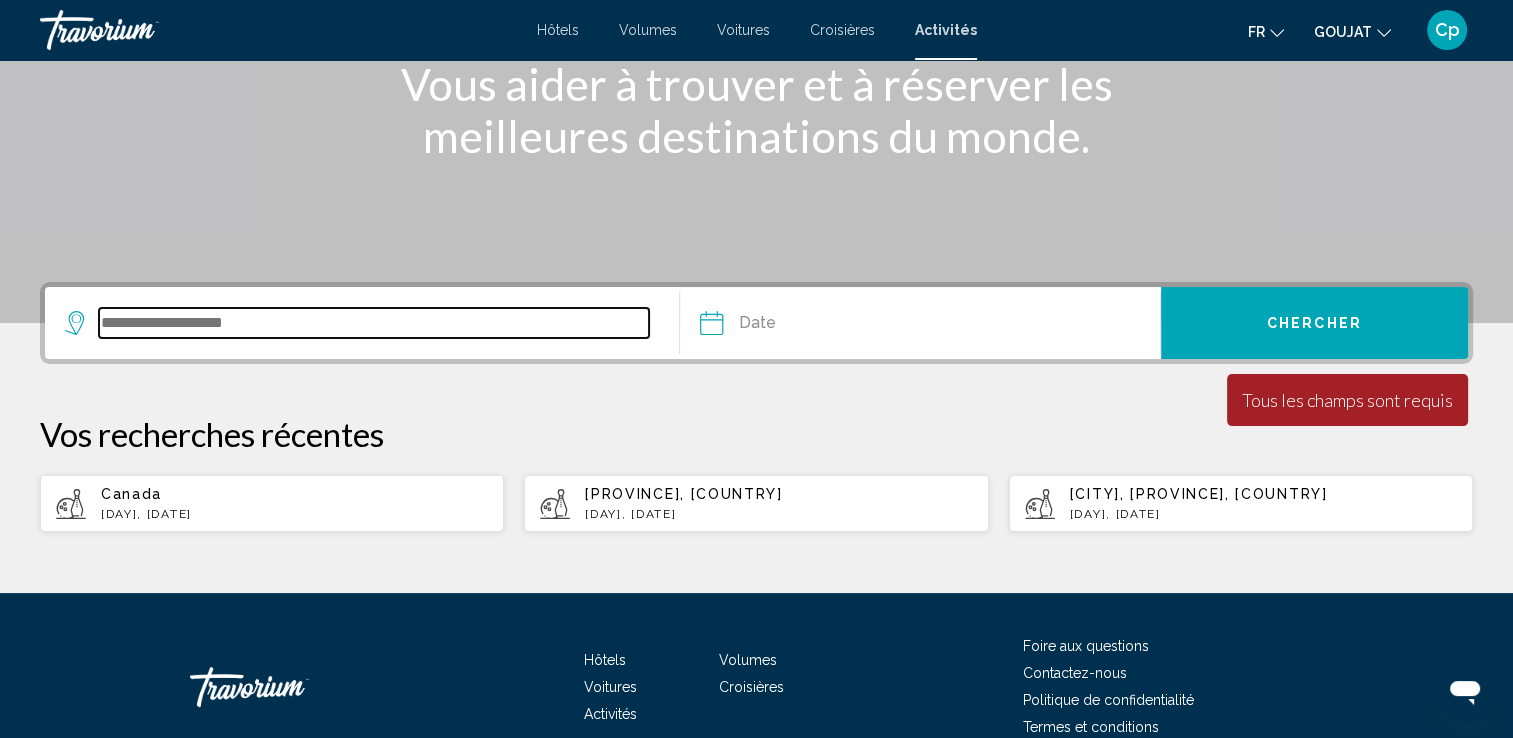 scroll, scrollTop: 376, scrollLeft: 0, axis: vertical 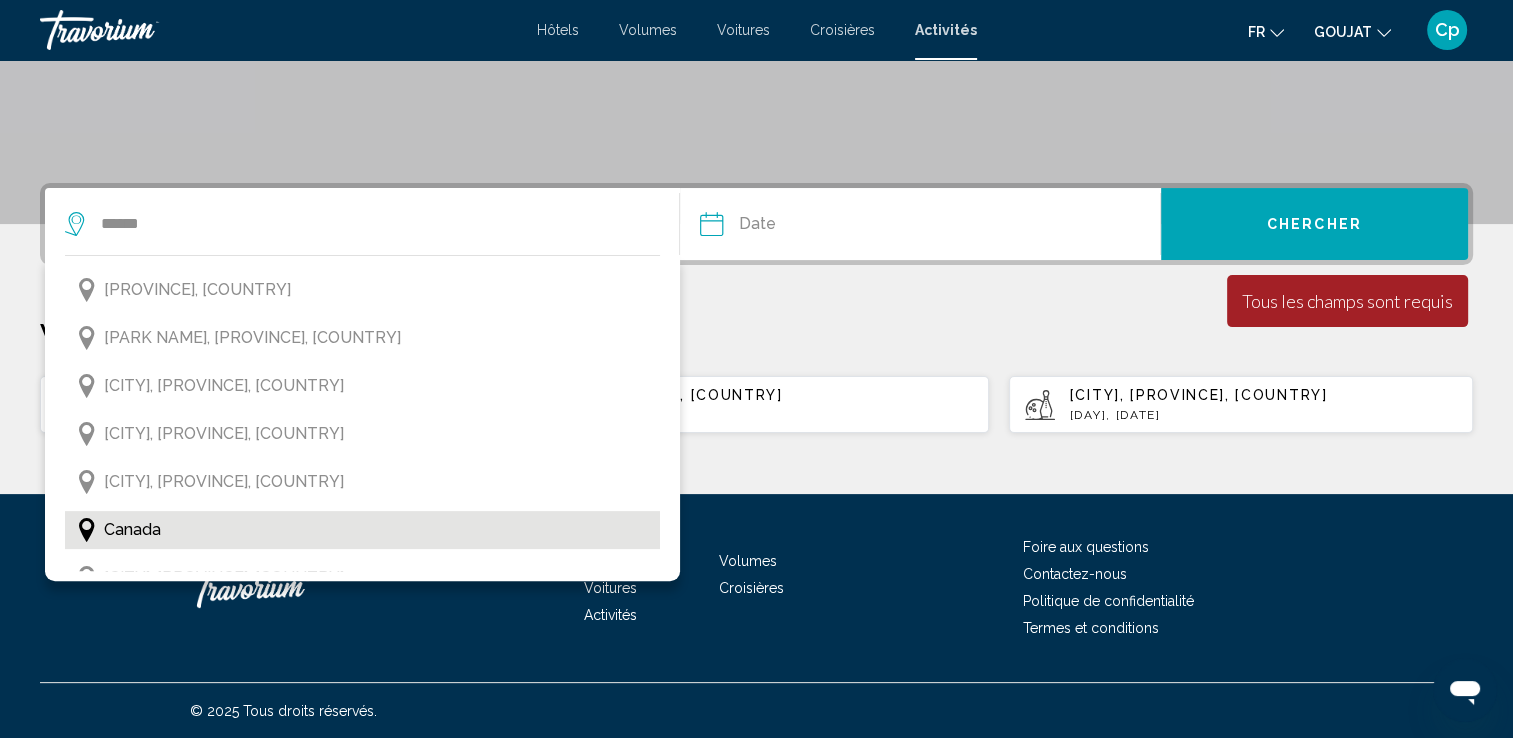 click 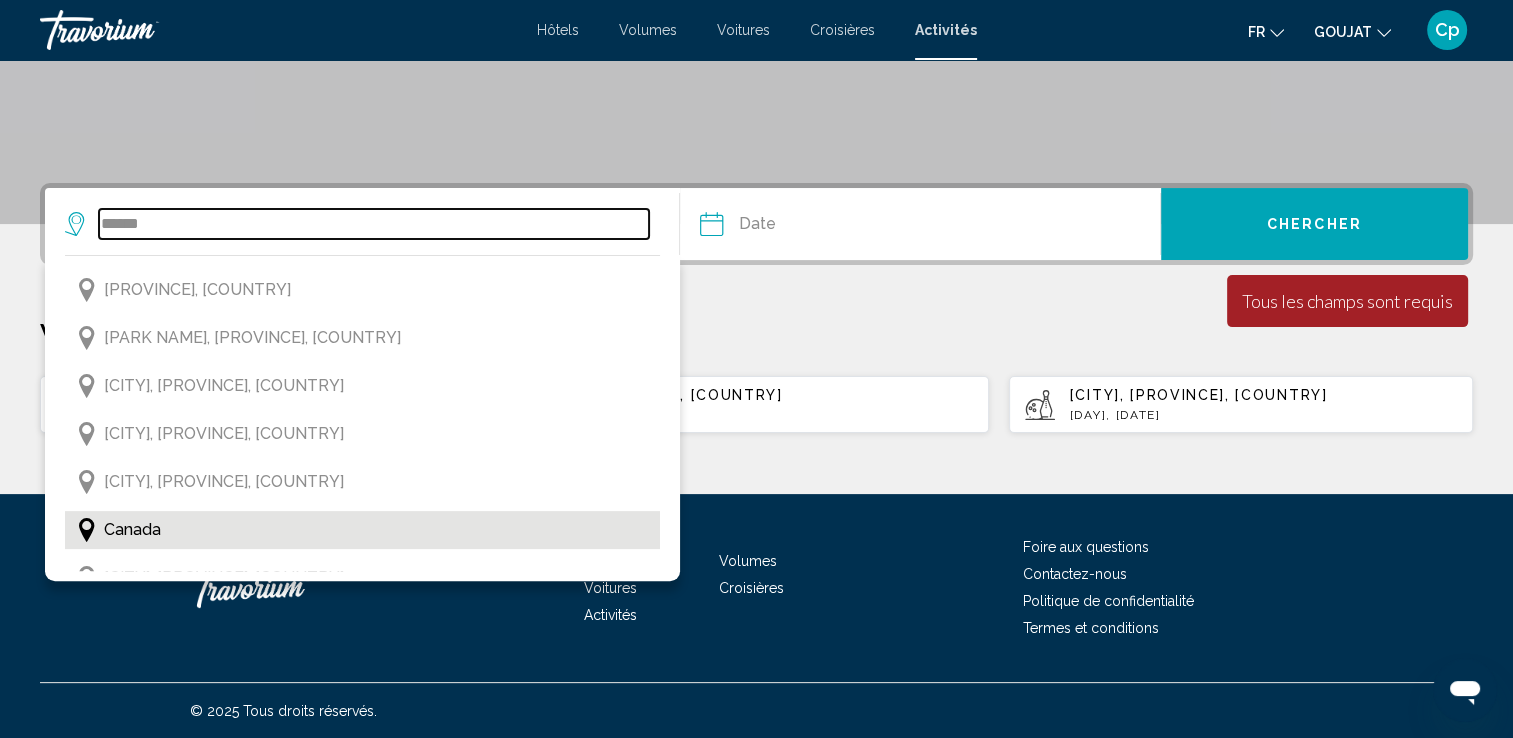 type on "******" 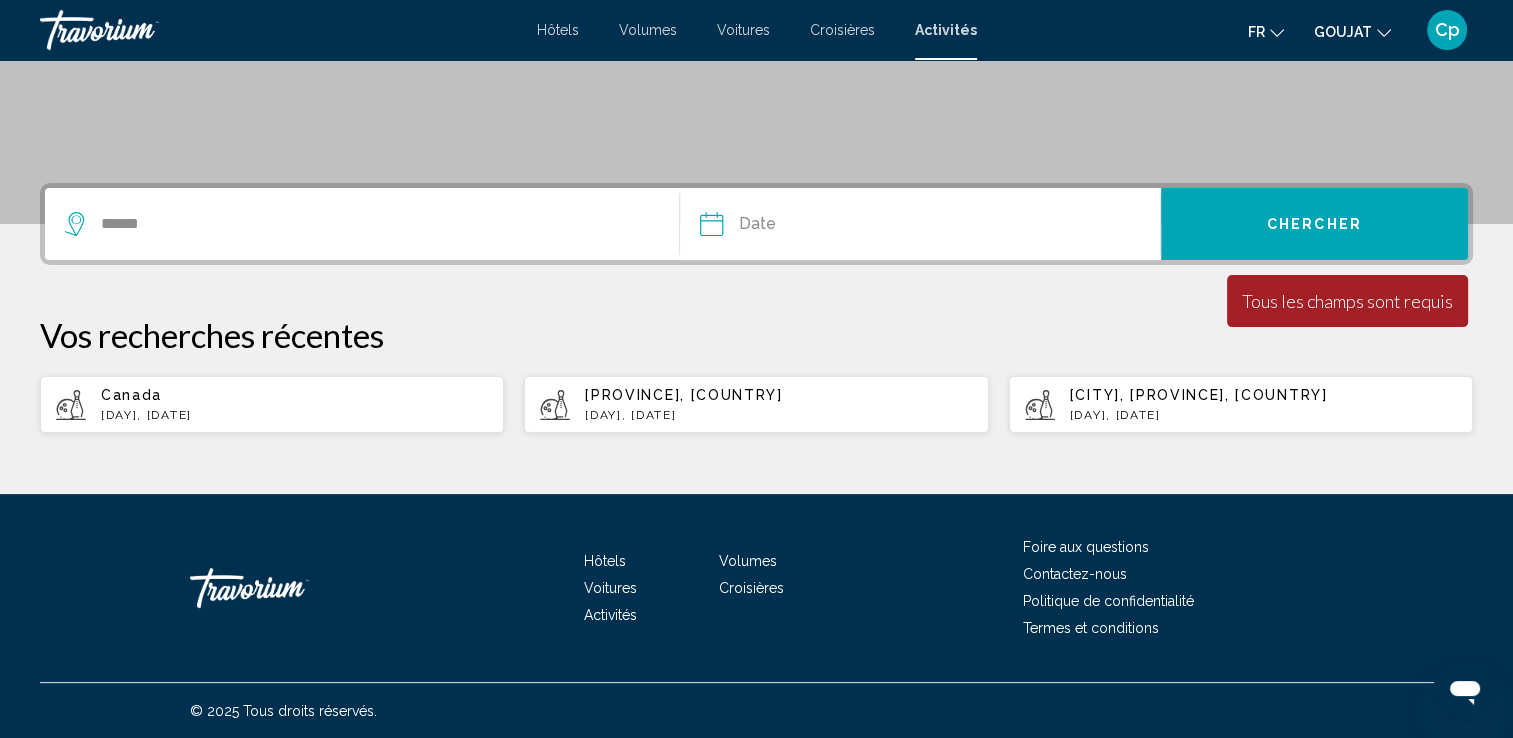 click at bounding box center (814, 227) 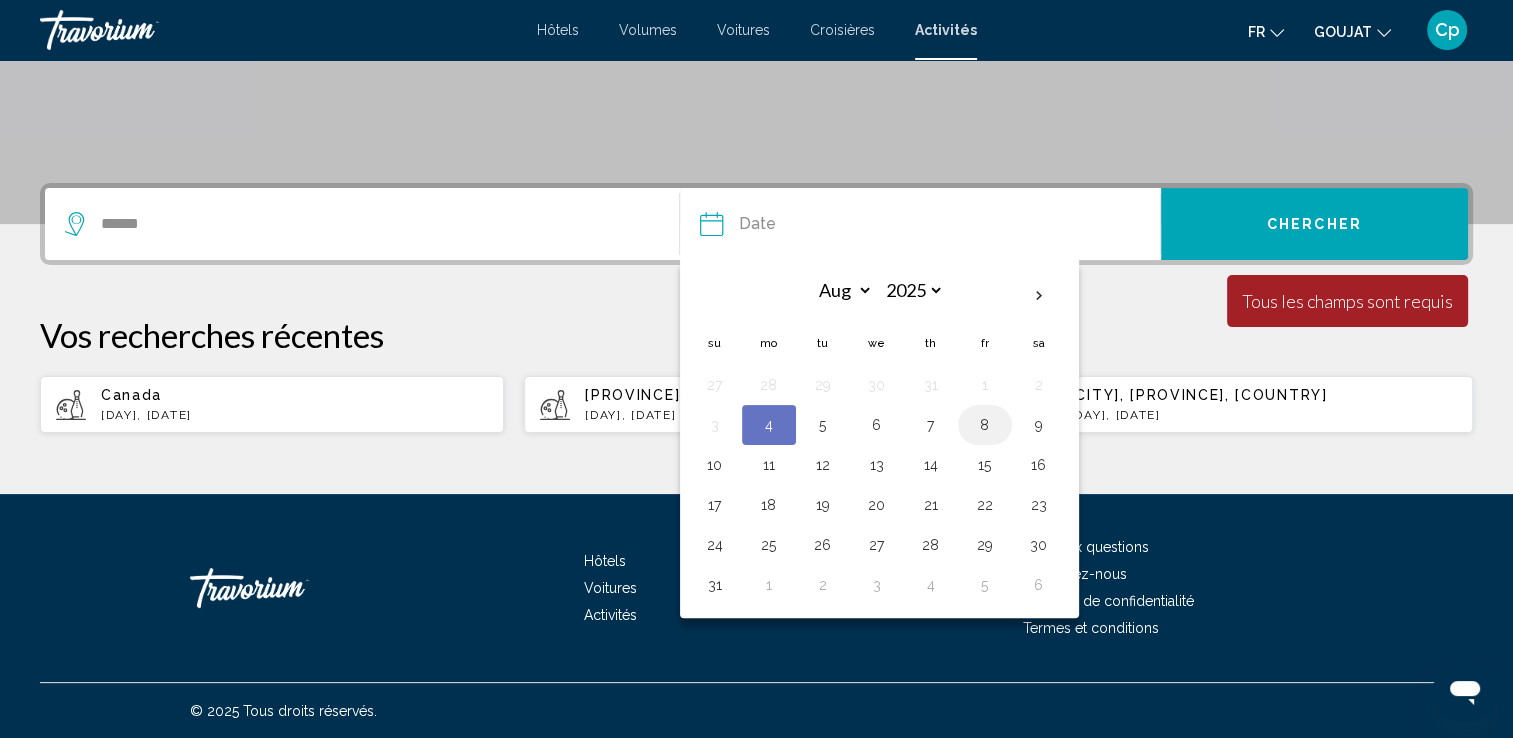 click on "8" at bounding box center [985, 425] 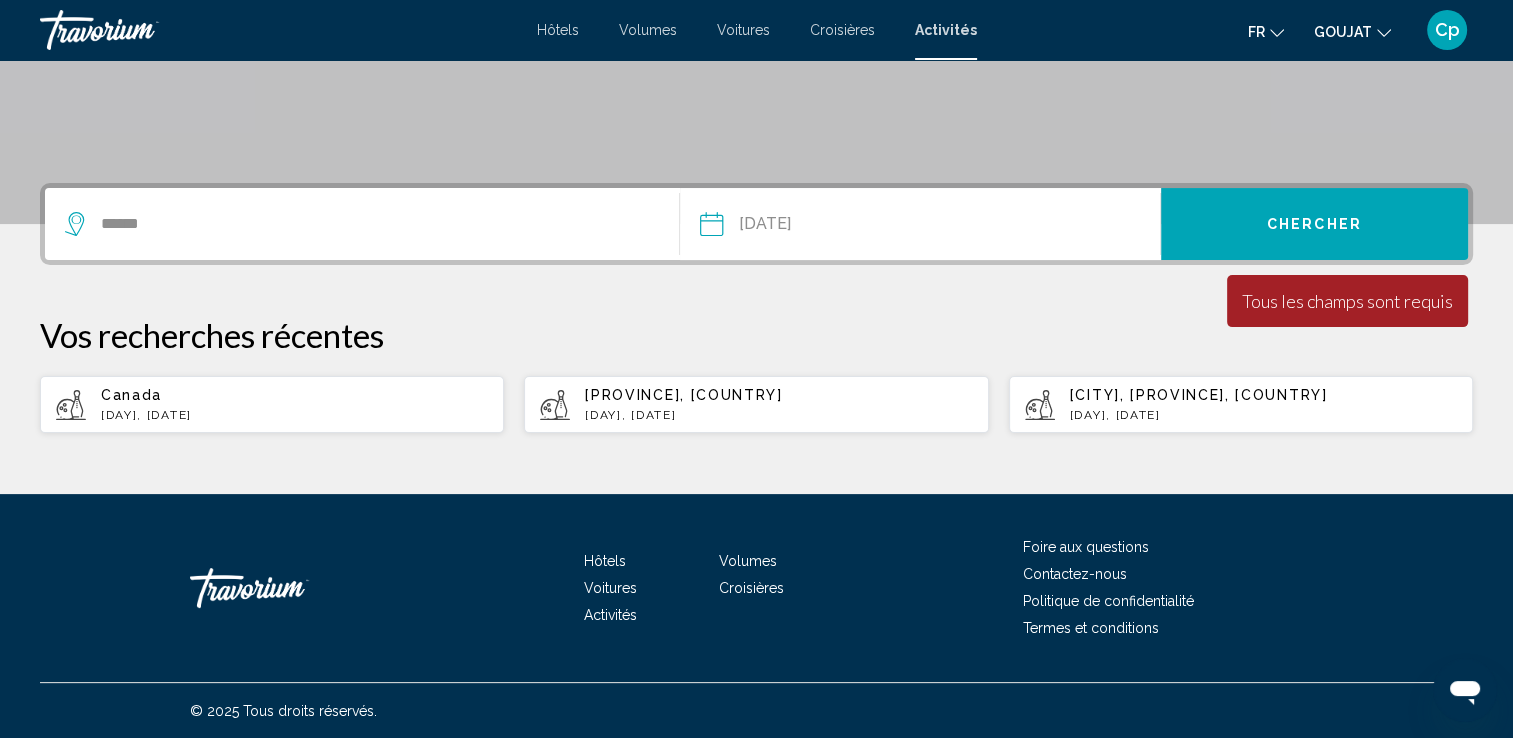 click on "**********" at bounding box center [814, 227] 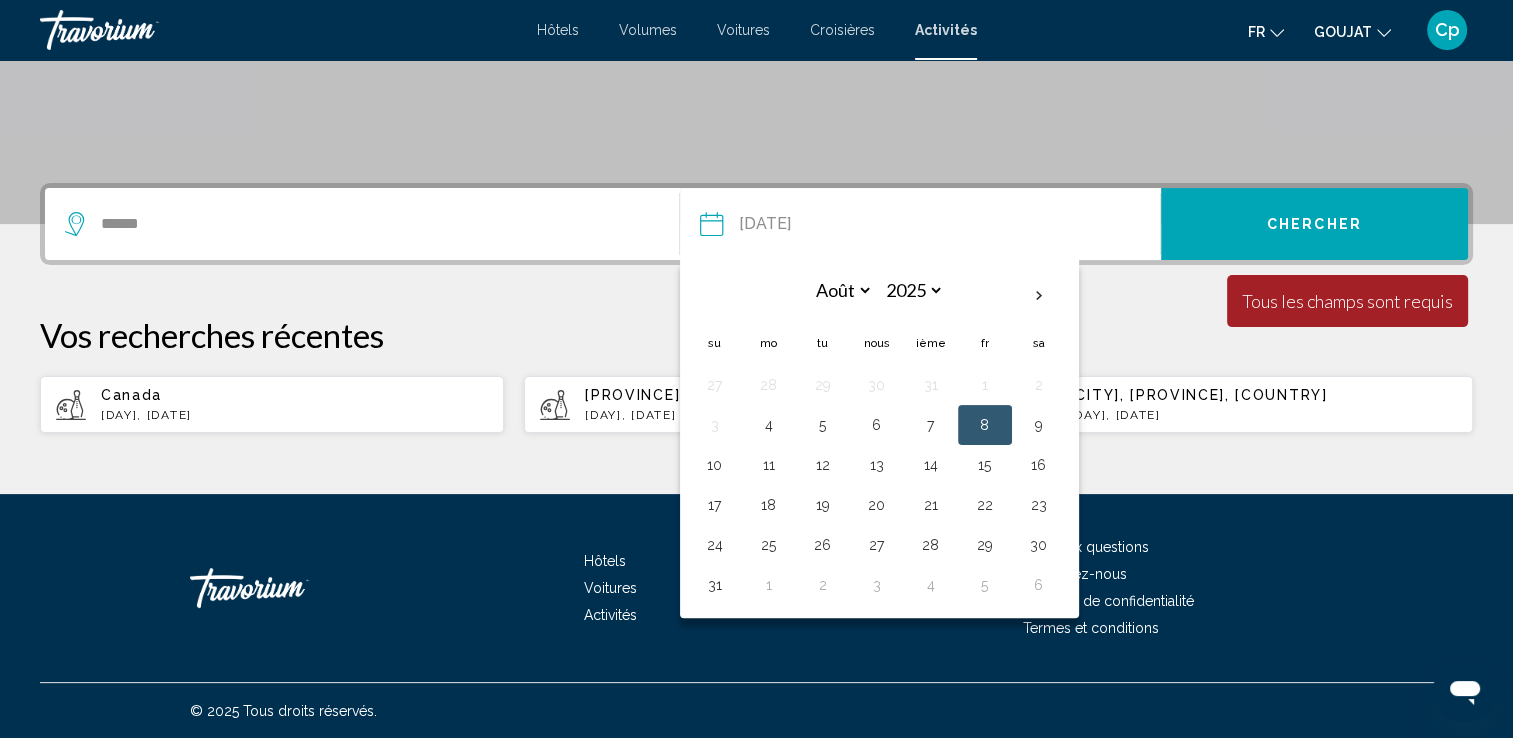 click on "8" at bounding box center [985, 425] 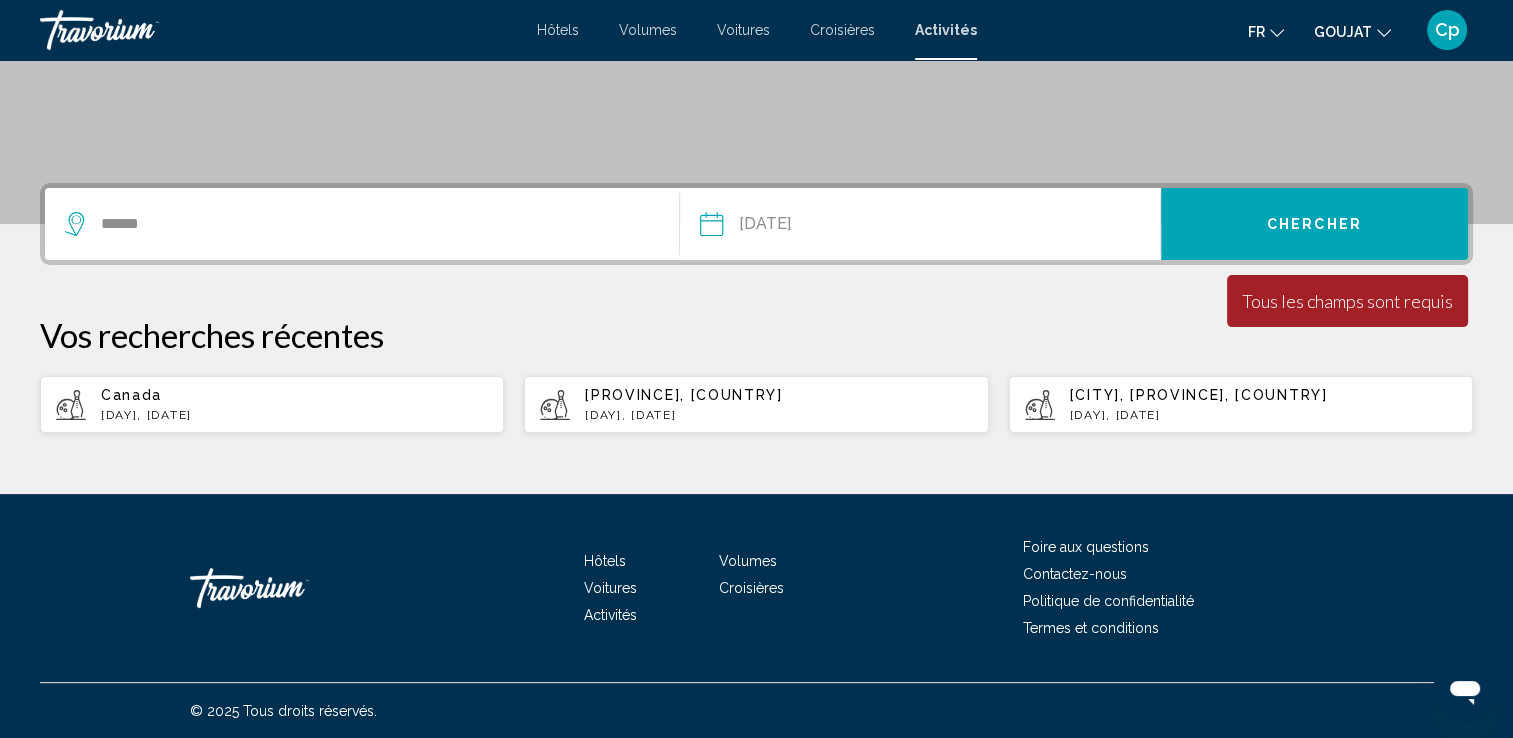 click on "**********" at bounding box center [814, 227] 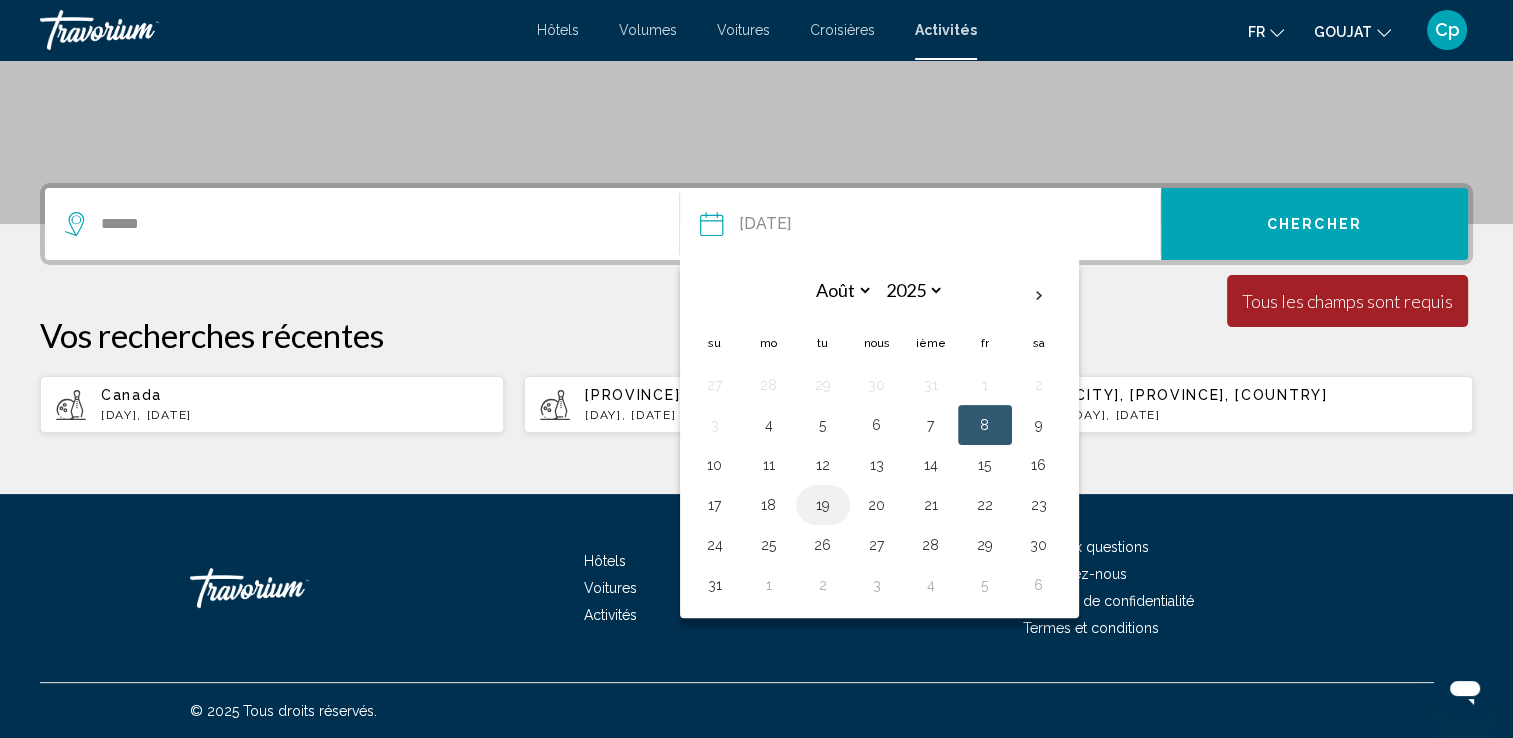 click on "19" at bounding box center [823, 505] 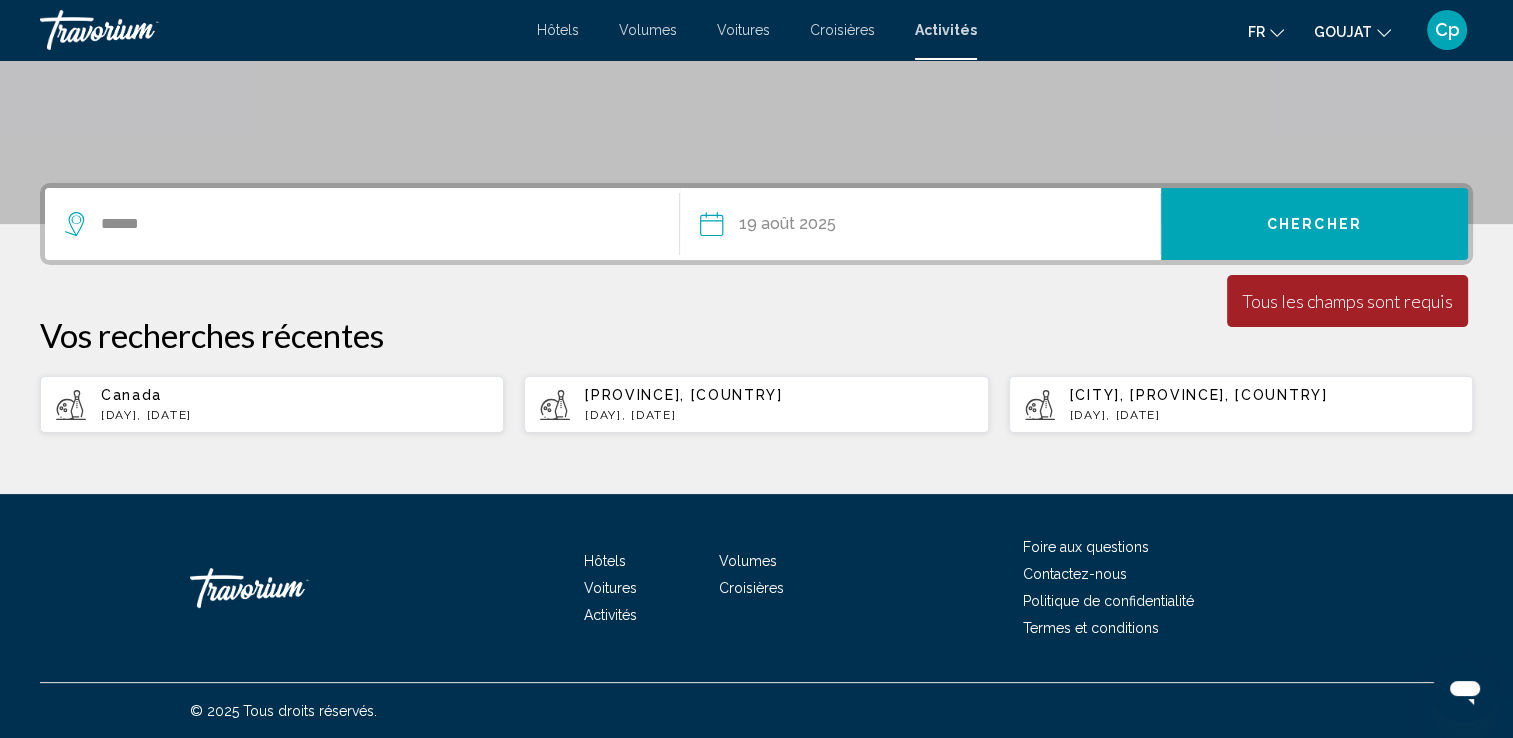click on "**********" at bounding box center (814, 227) 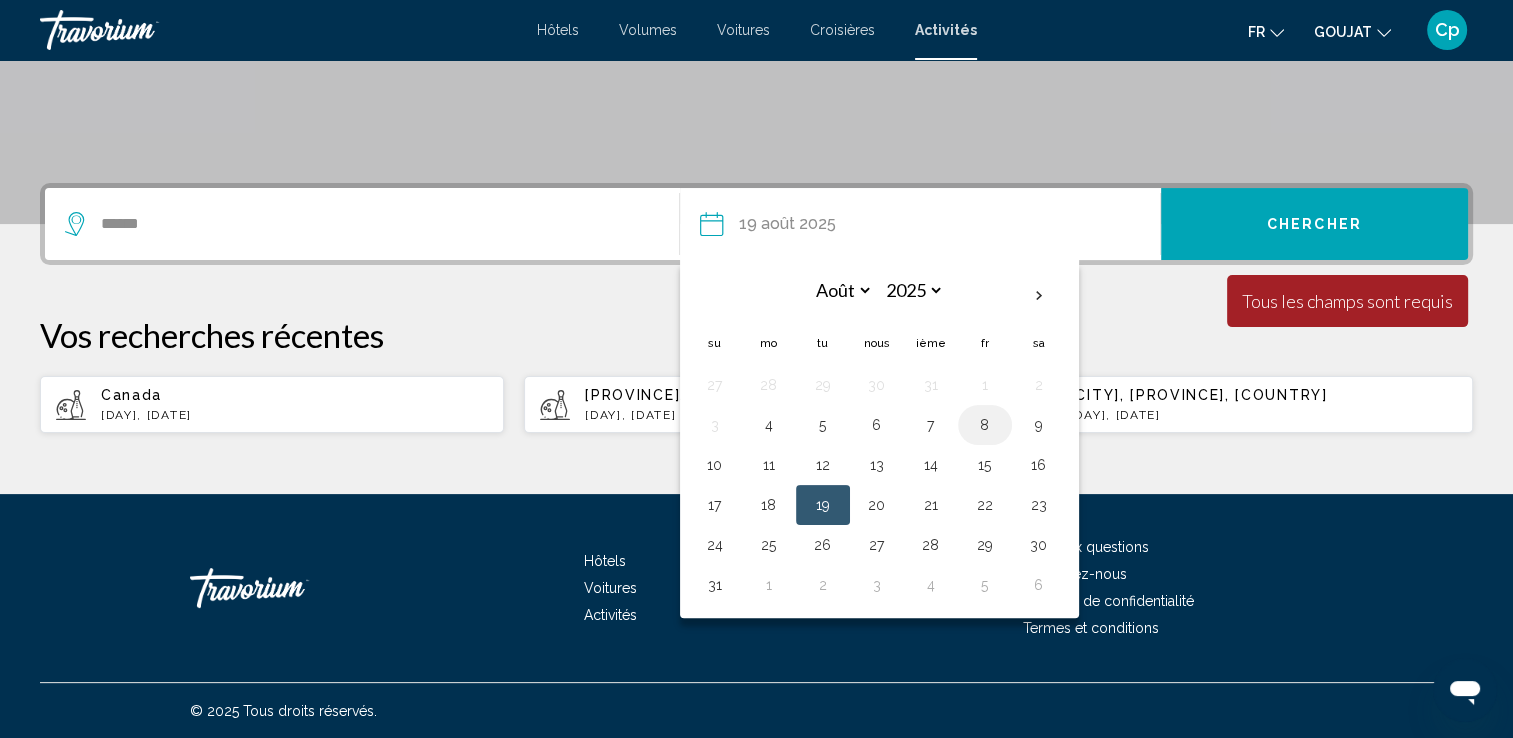 click on "8" at bounding box center [985, 425] 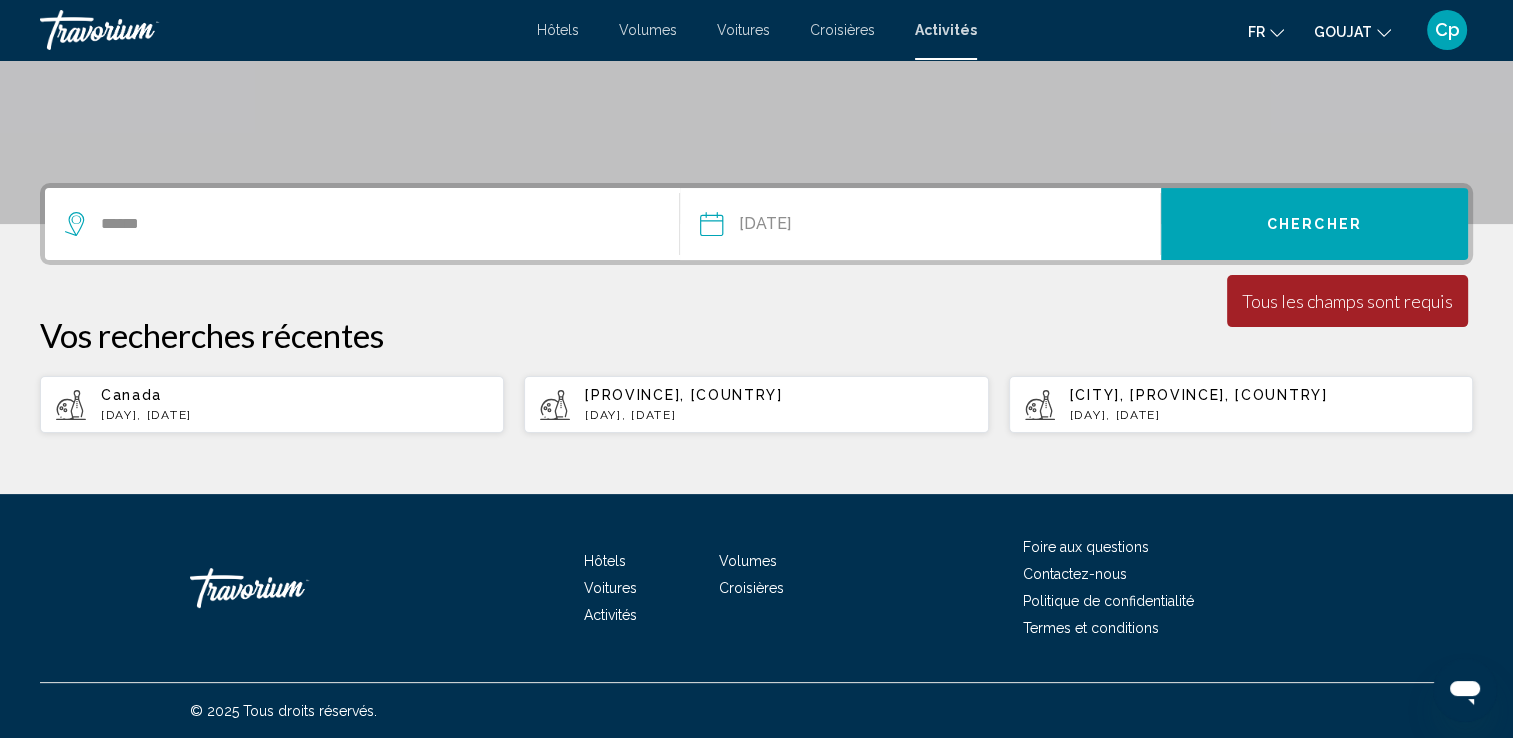 click on "[CITY], [PROVINCE], [COUNTRY]" at bounding box center (1199, 395) 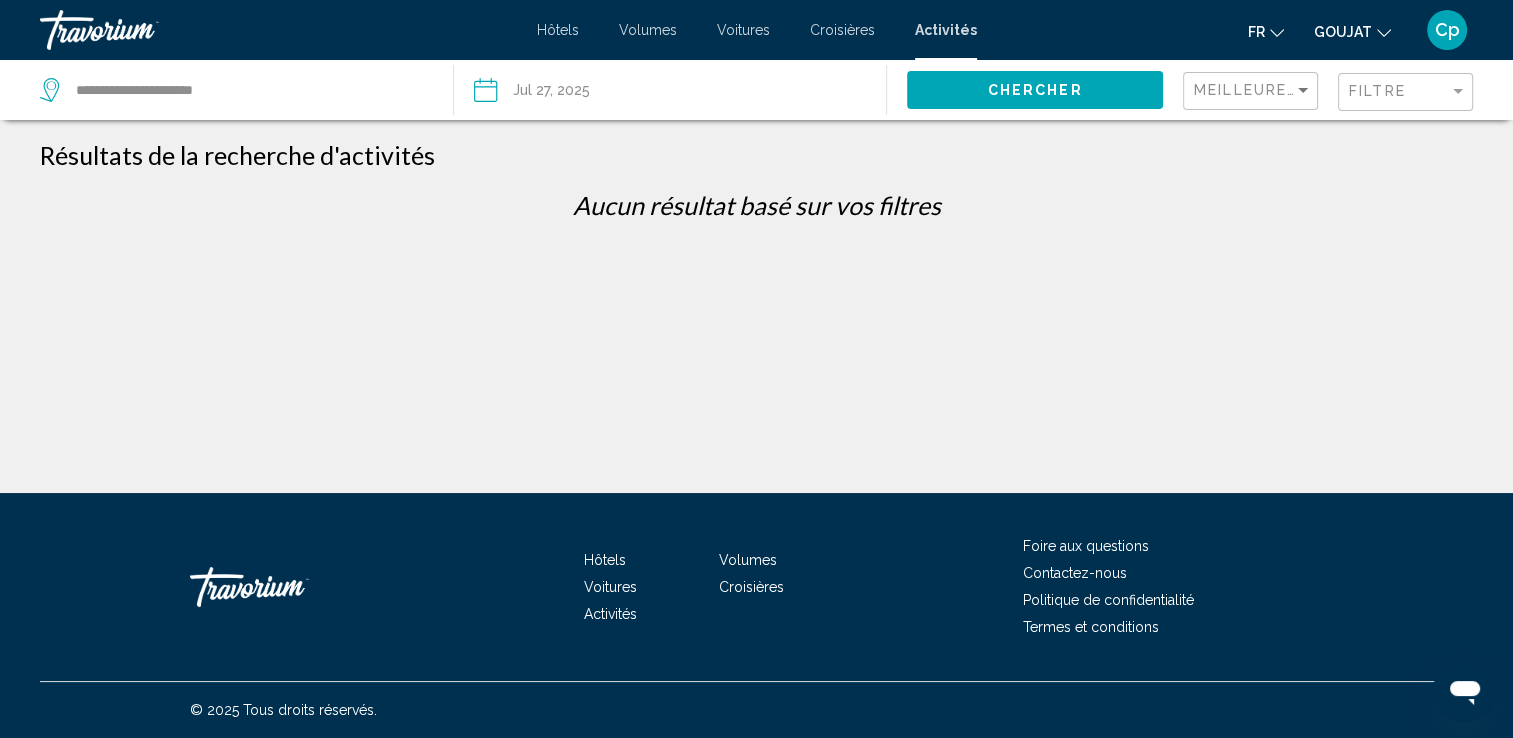 scroll, scrollTop: 0, scrollLeft: 0, axis: both 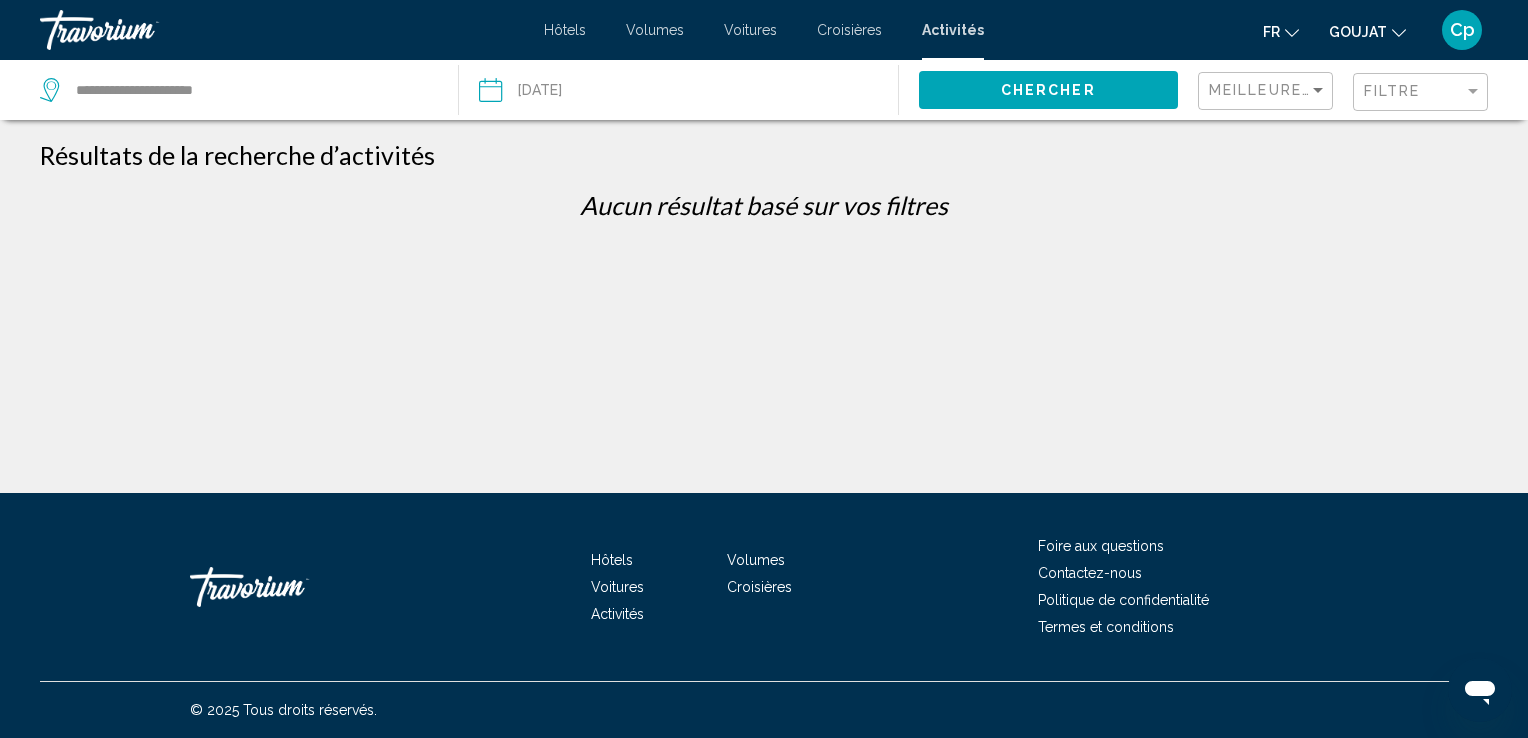 click at bounding box center [582, 93] 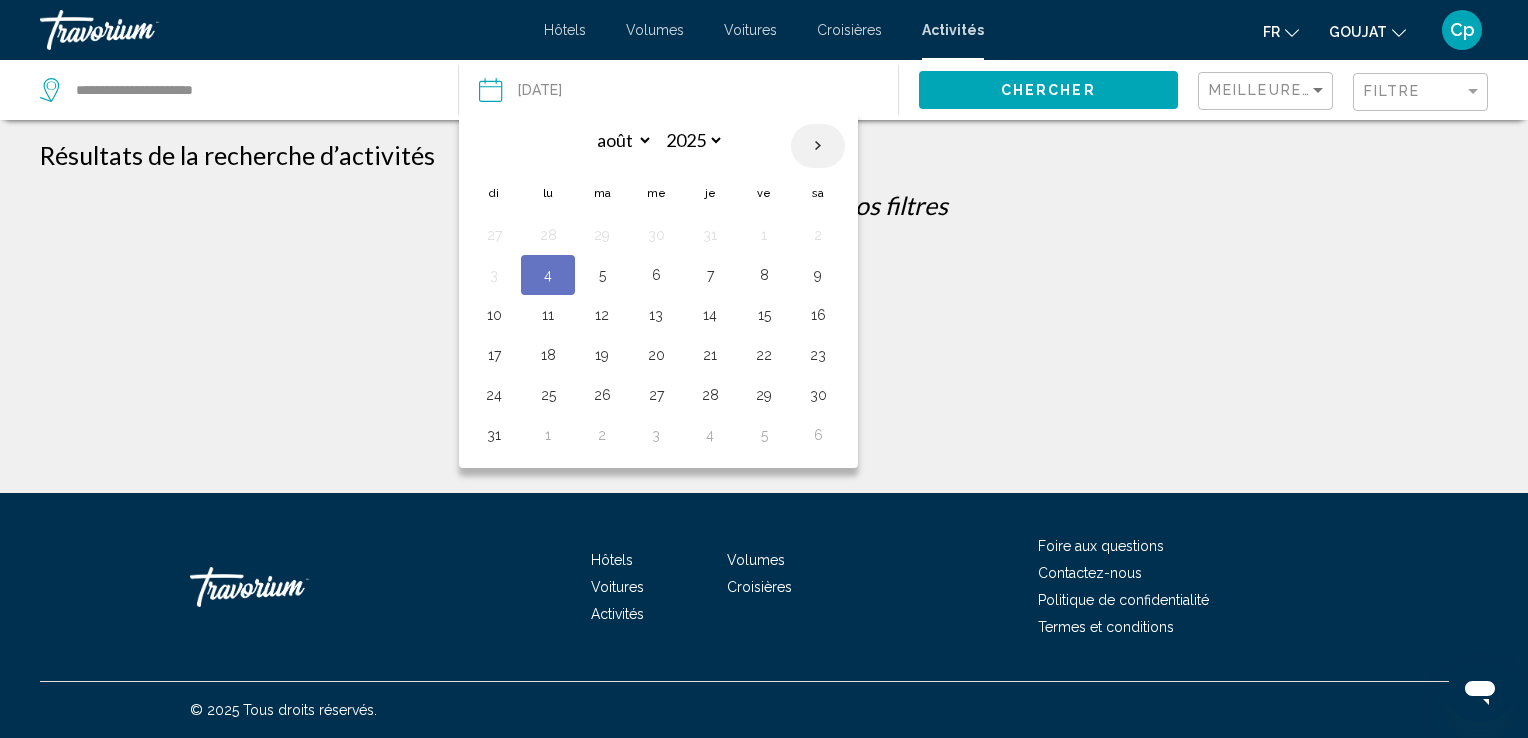 click at bounding box center [818, 146] 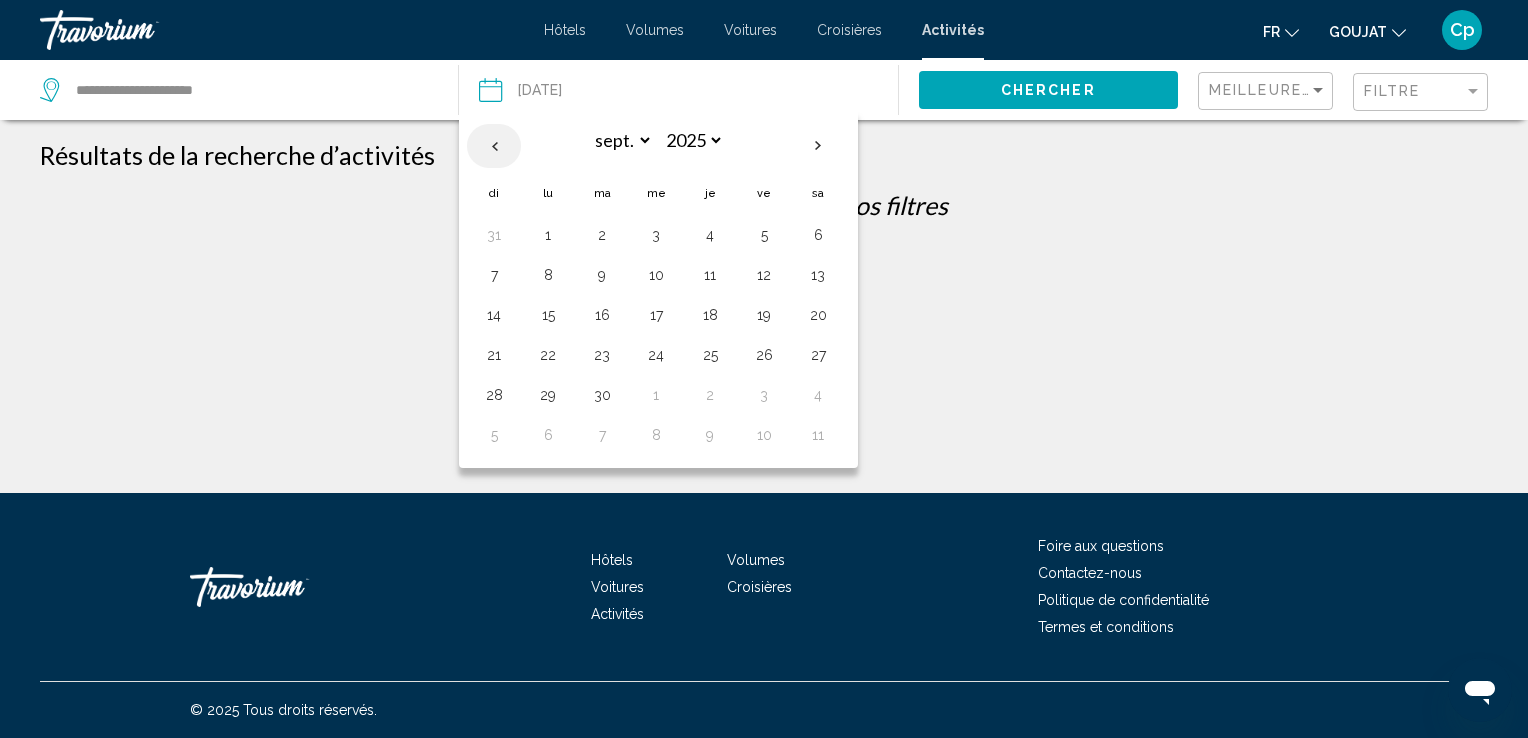 click at bounding box center (494, 146) 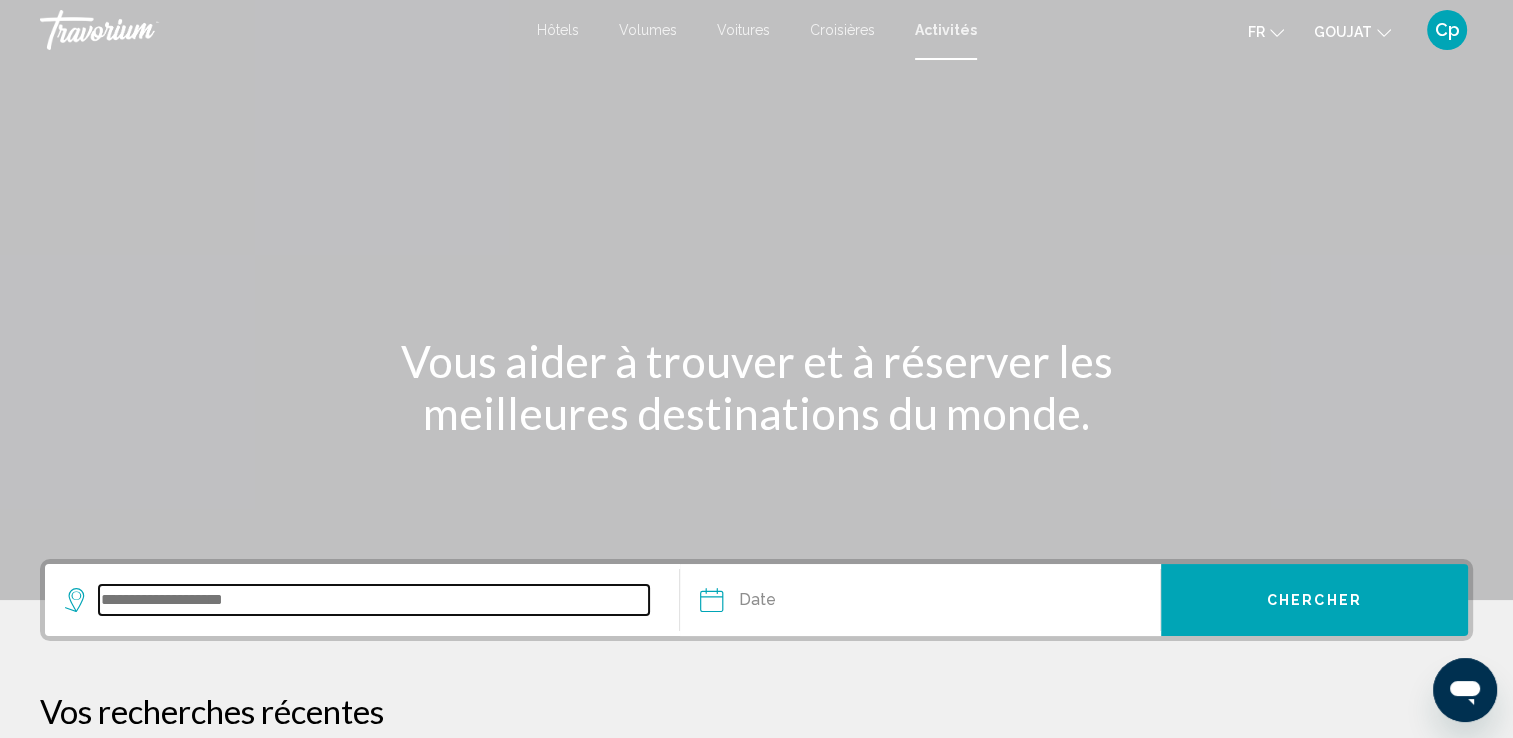 click at bounding box center [374, 600] 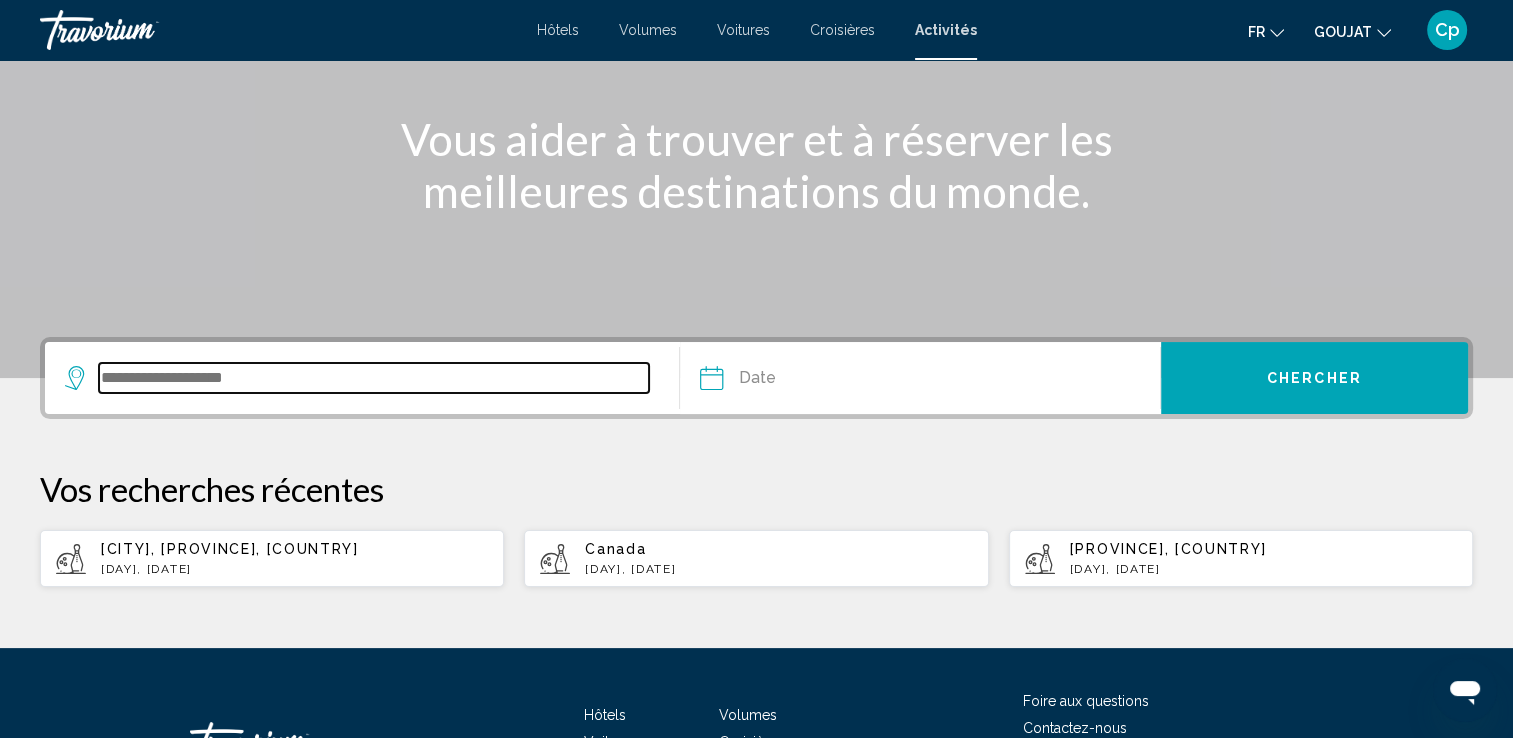 scroll, scrollTop: 376, scrollLeft: 0, axis: vertical 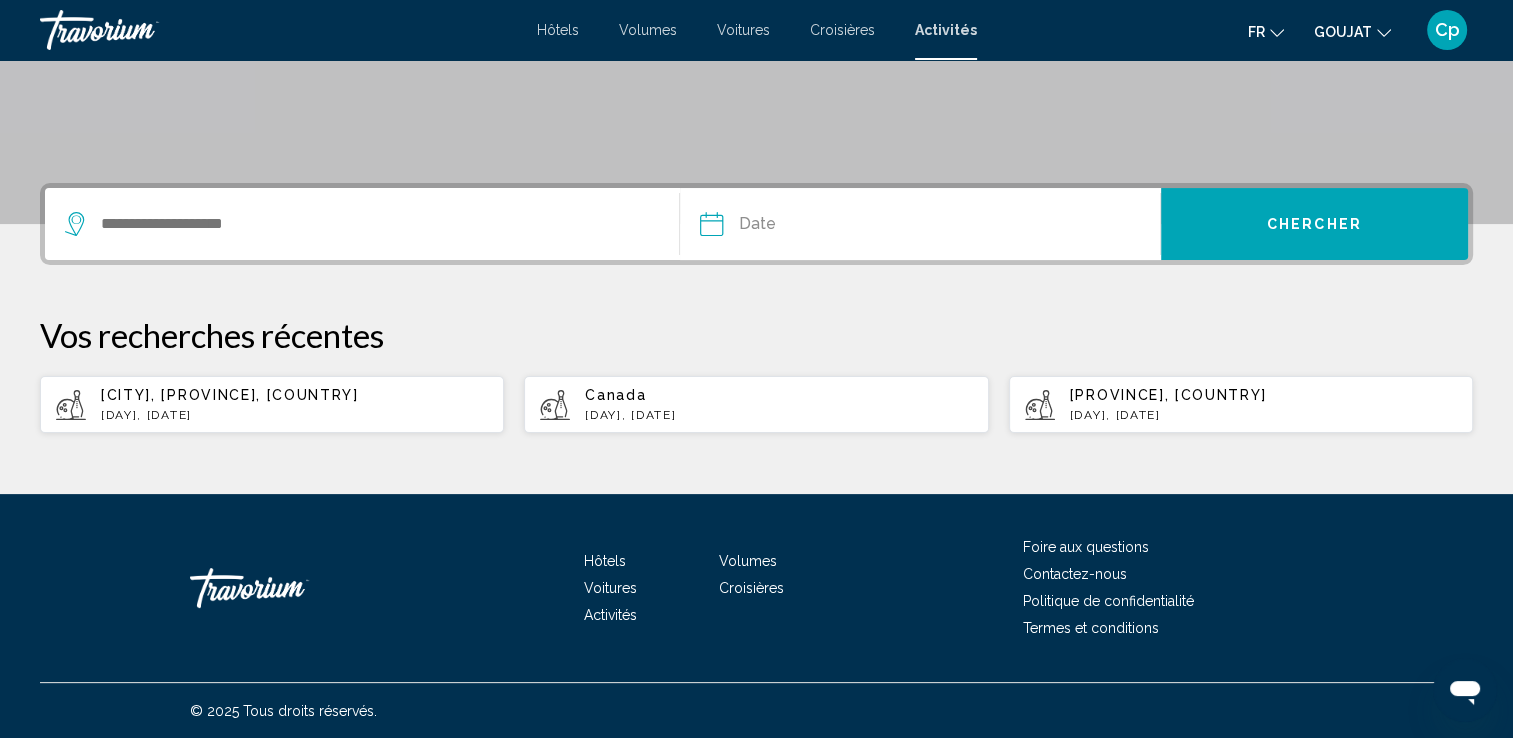 click on "[DAY], [DATE]" at bounding box center (778, 415) 